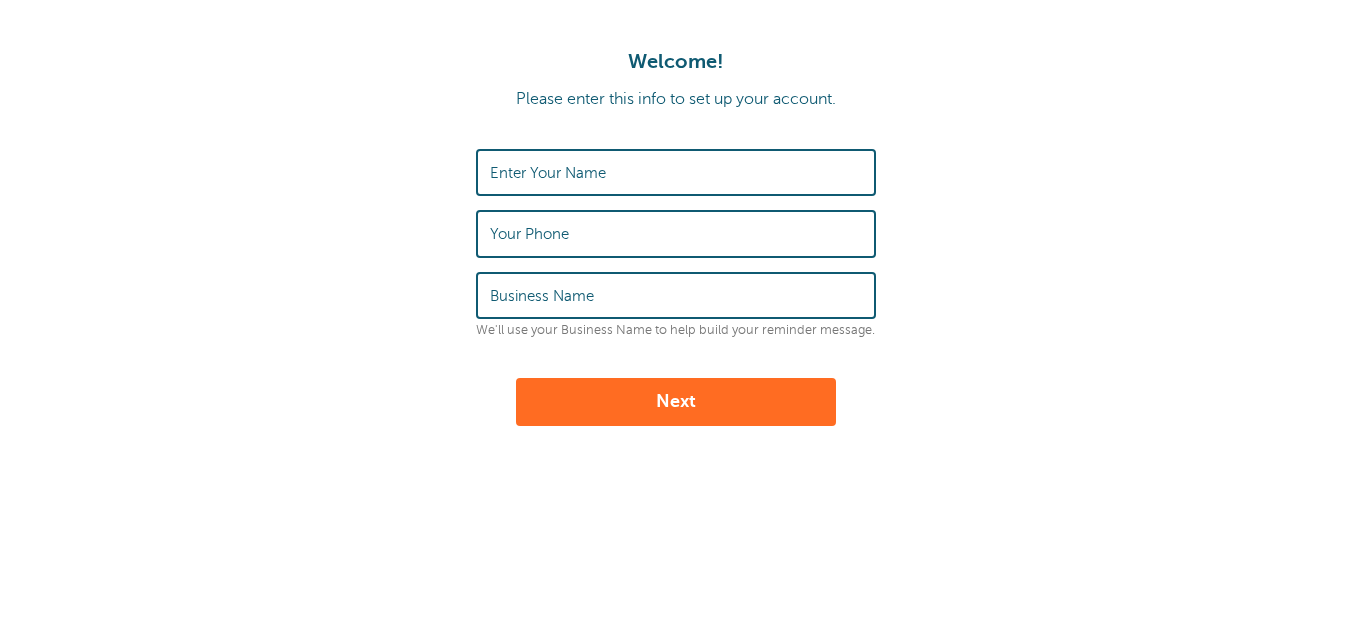 scroll, scrollTop: 0, scrollLeft: 0, axis: both 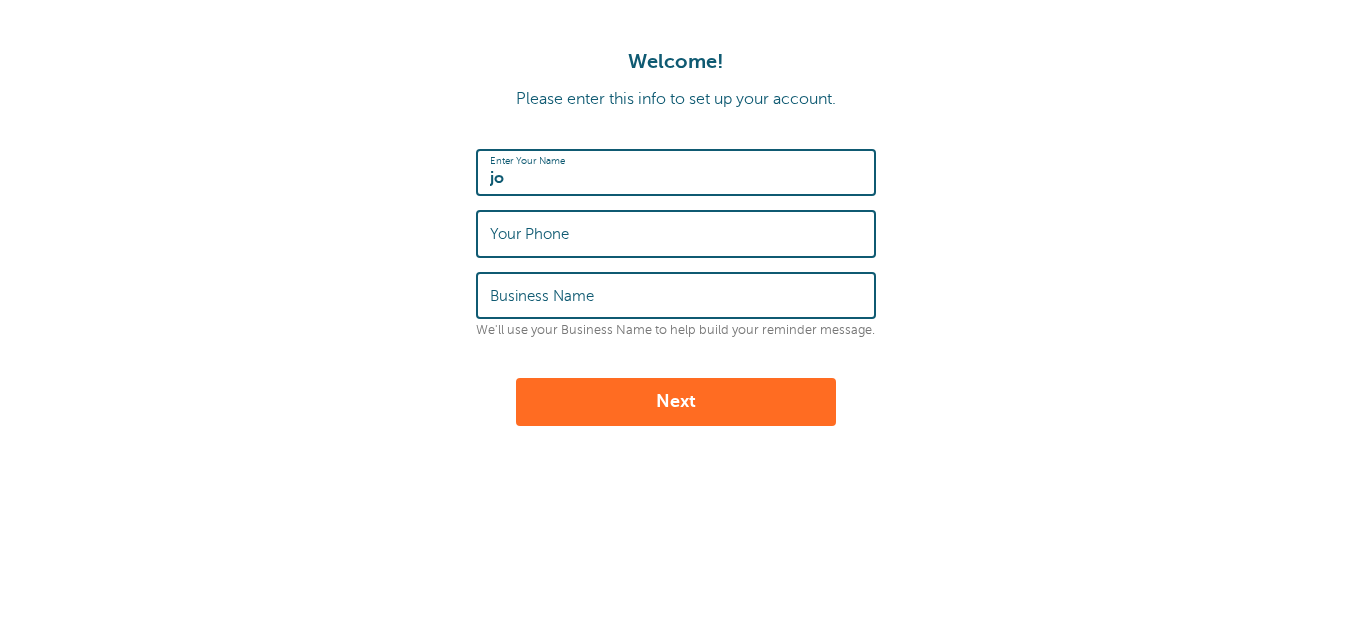 type on "j" 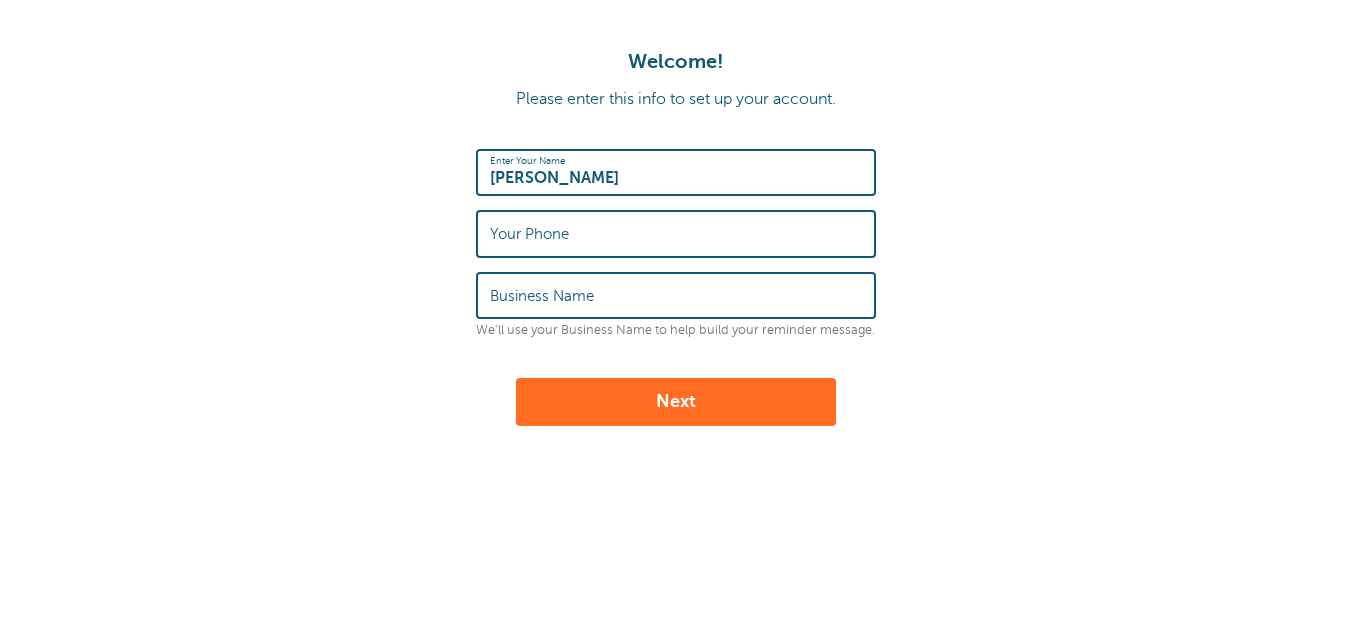 type on "Jake" 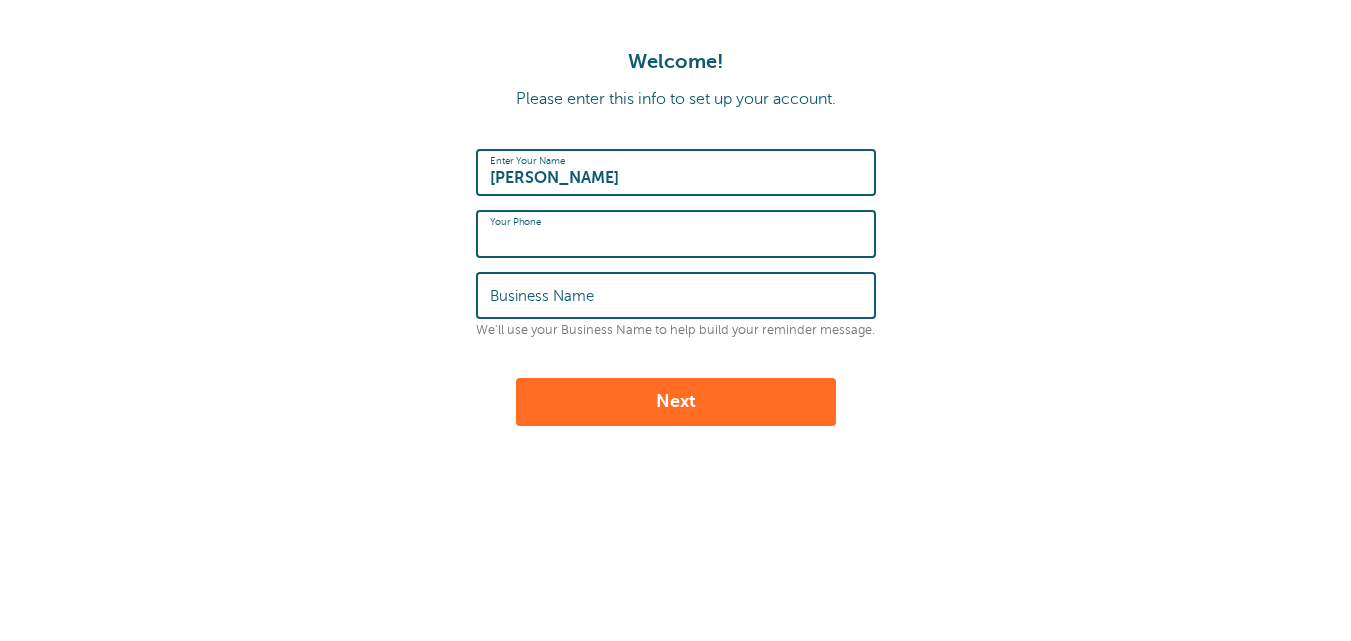 click on "Your Phone" at bounding box center (676, 233) 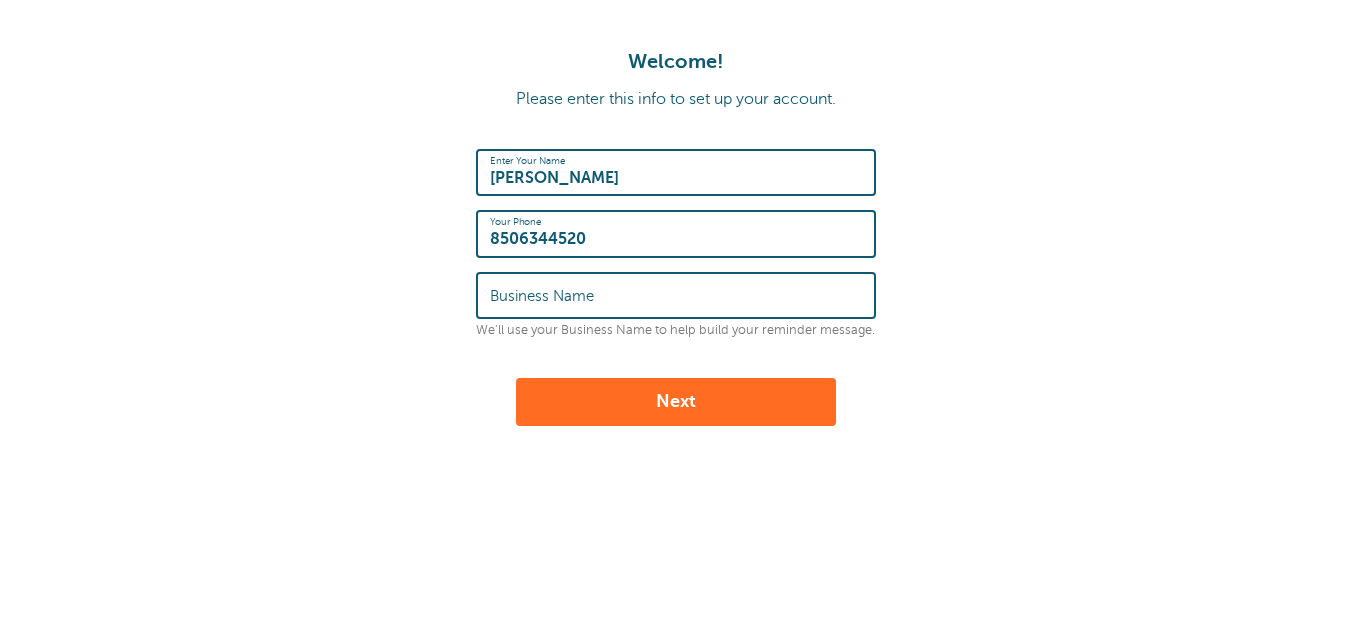 type on "8506344520" 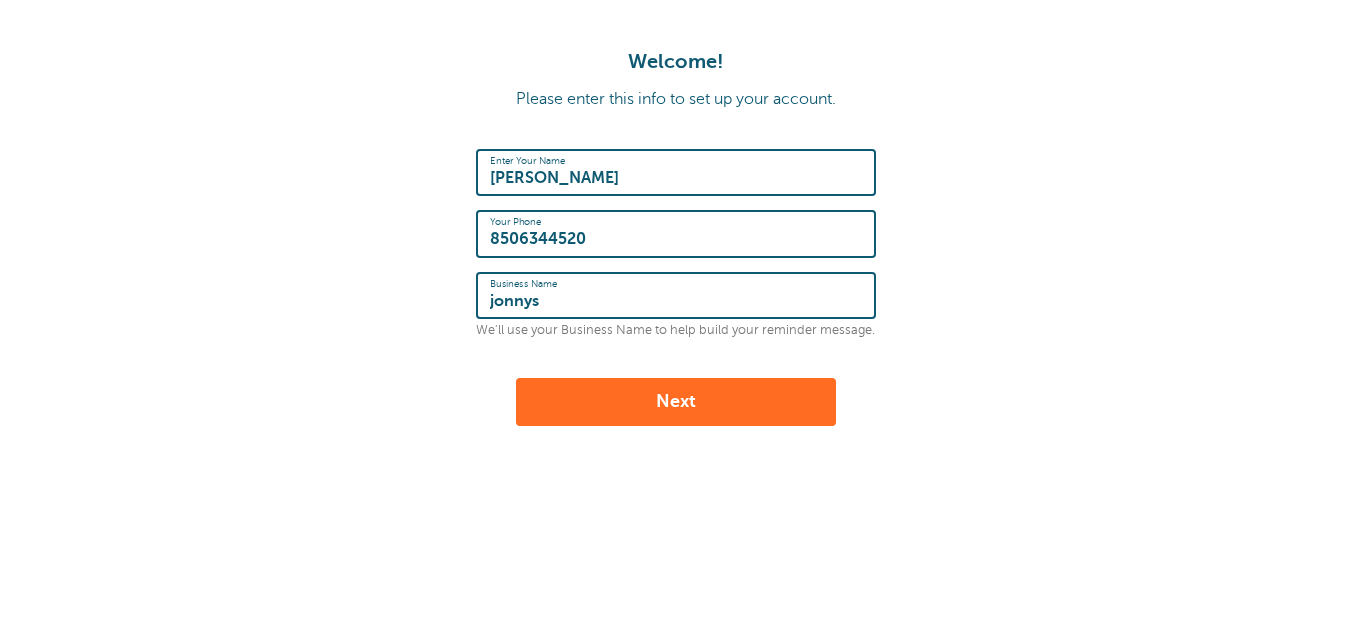 type on "jonnys" 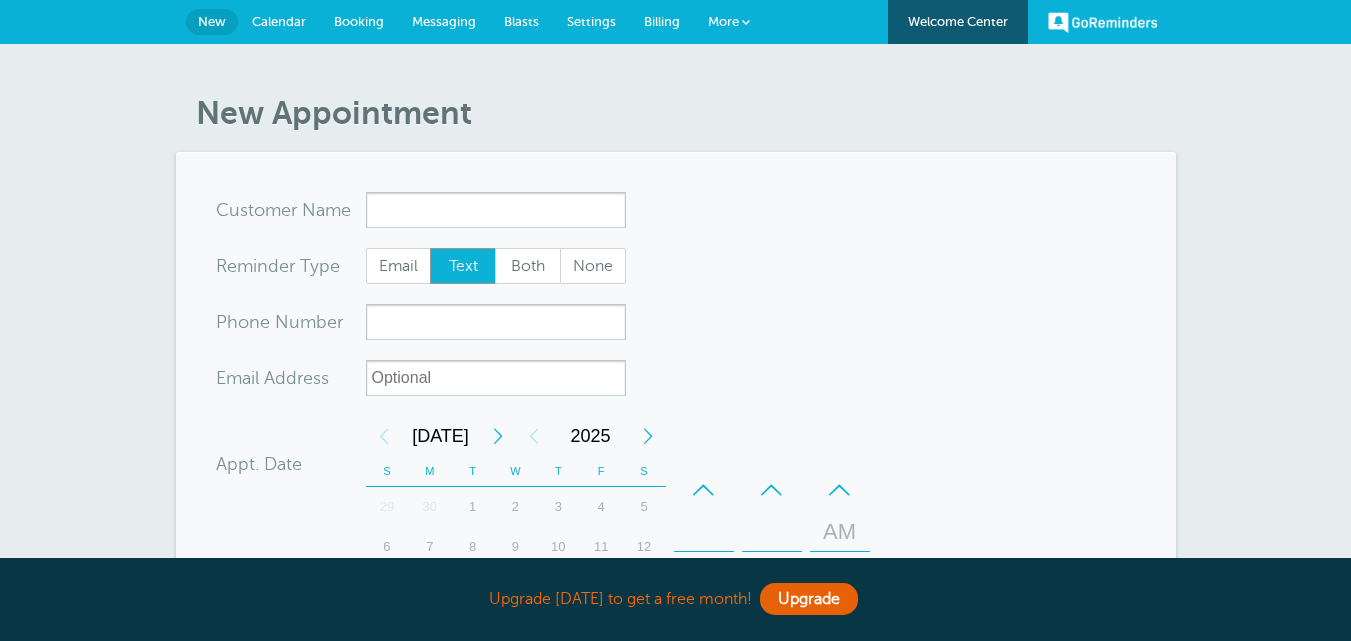 scroll, scrollTop: 0, scrollLeft: 0, axis: both 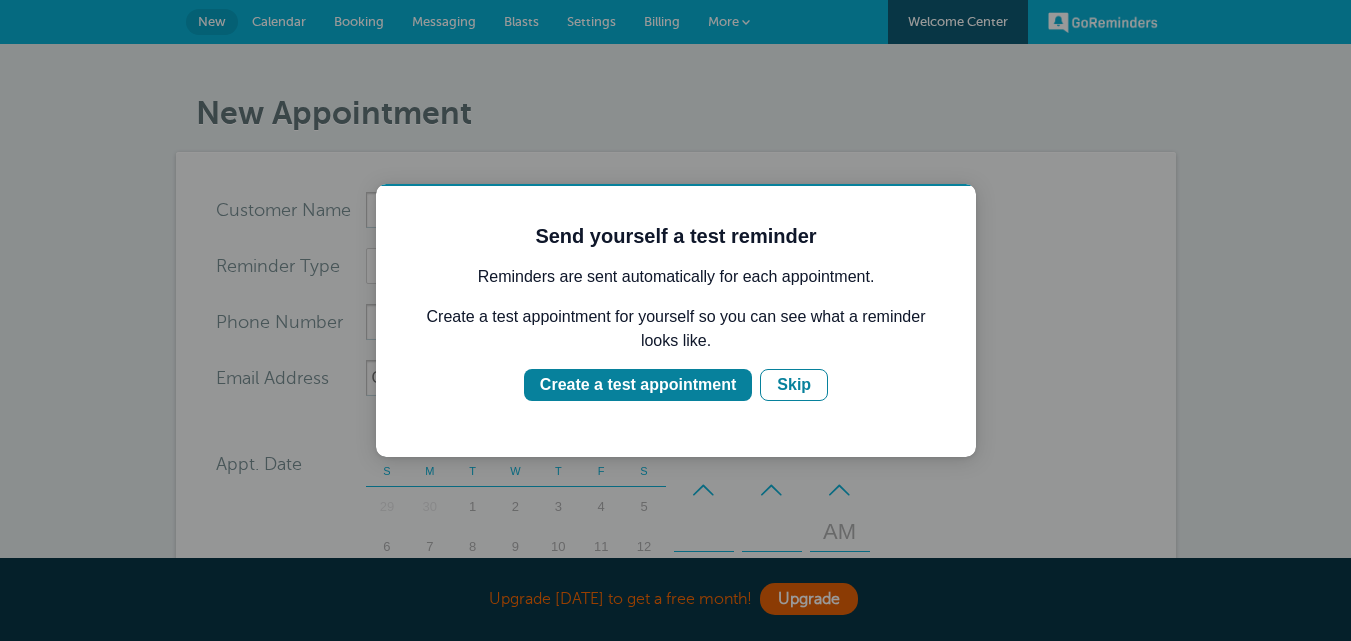 click at bounding box center [675, 320] 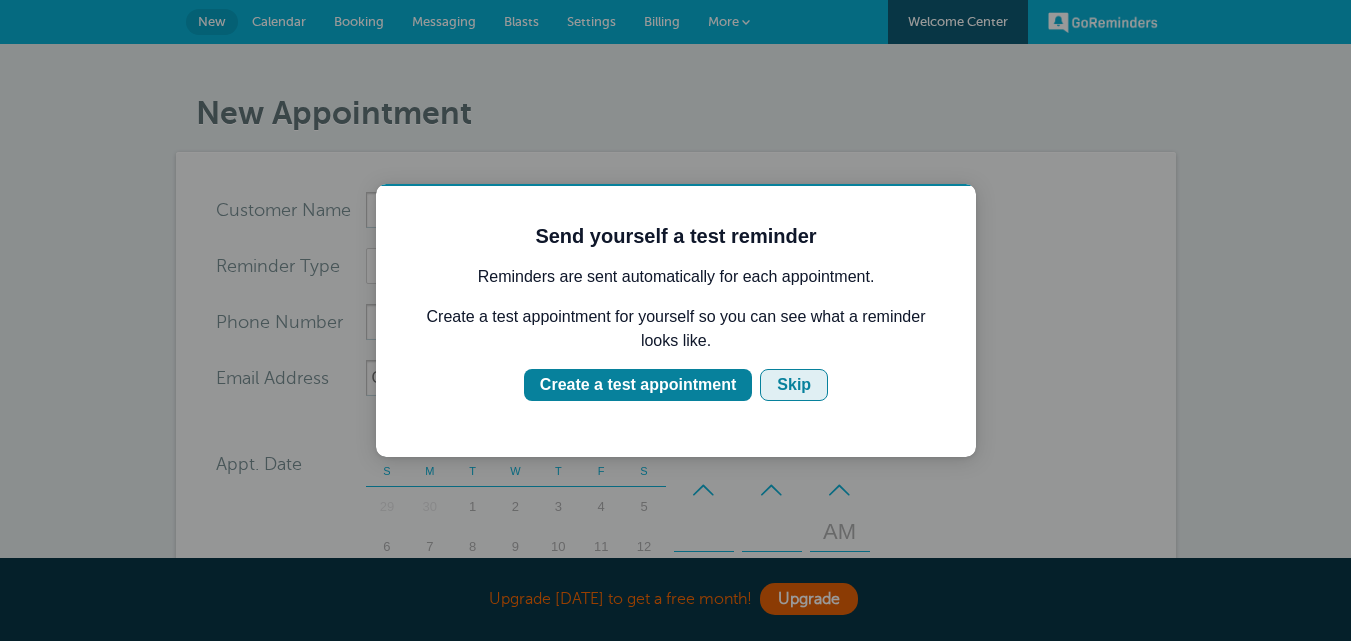 click on "Skip" at bounding box center (794, 385) 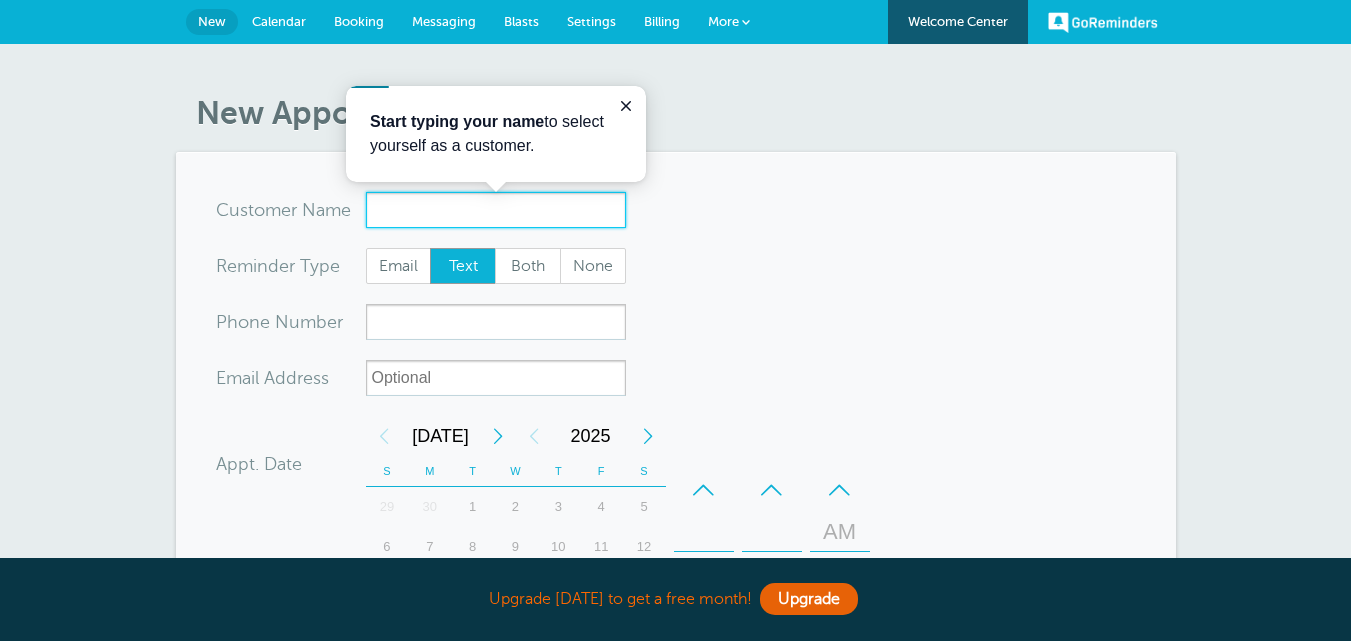 scroll, scrollTop: 0, scrollLeft: 0, axis: both 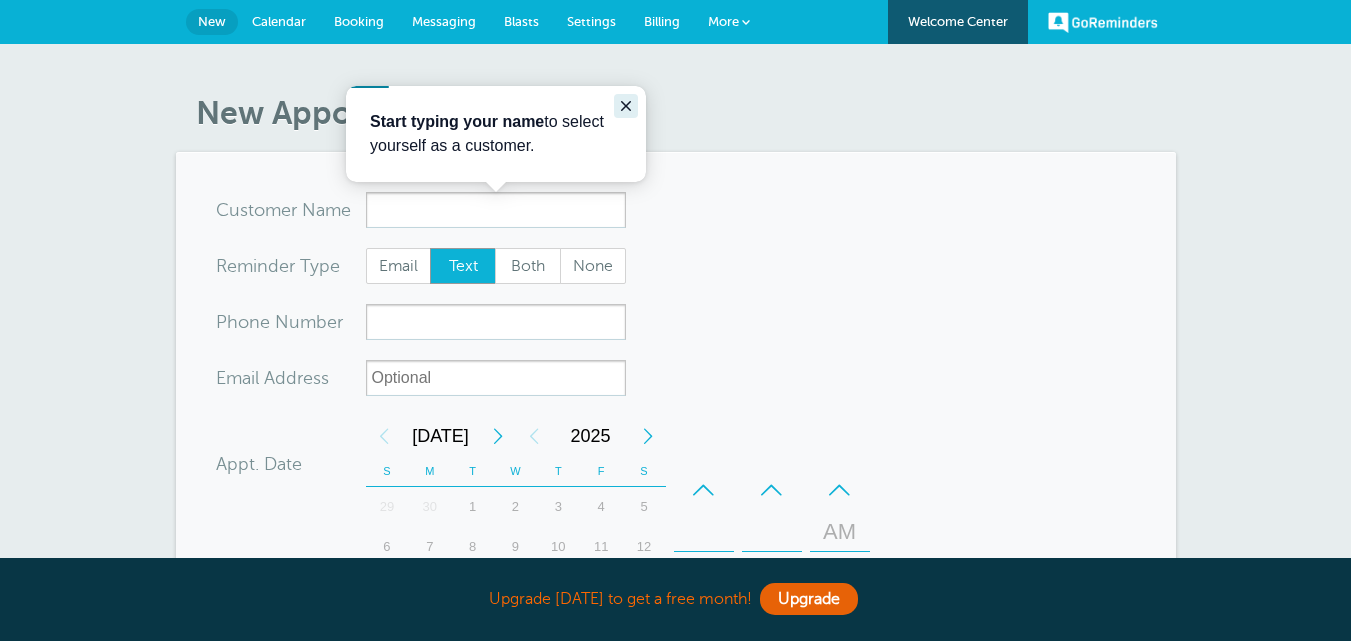 click 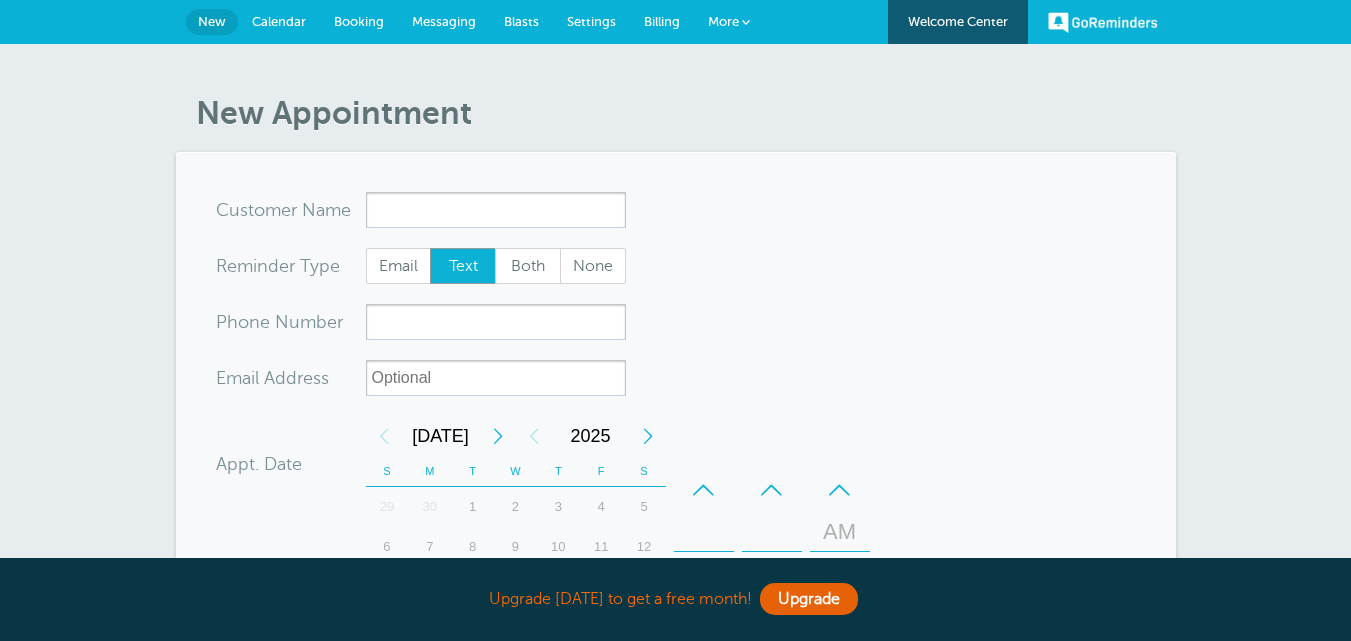 click on "Billing" at bounding box center (662, 21) 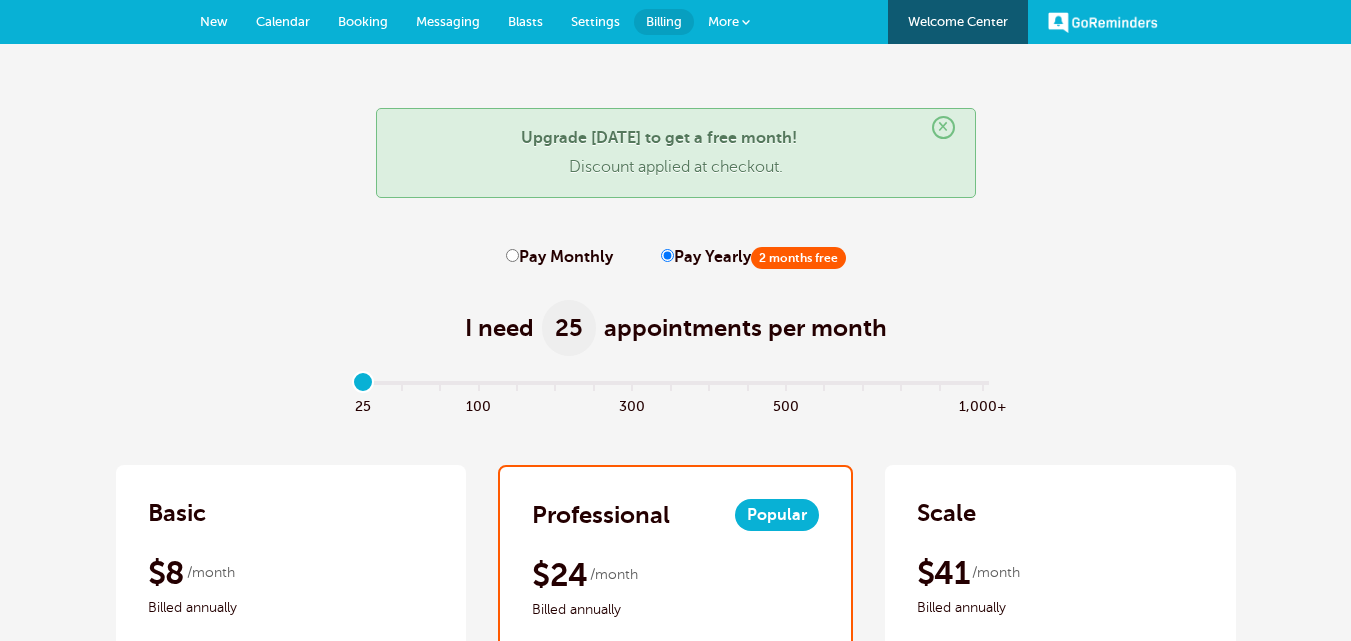 scroll, scrollTop: 0, scrollLeft: 0, axis: both 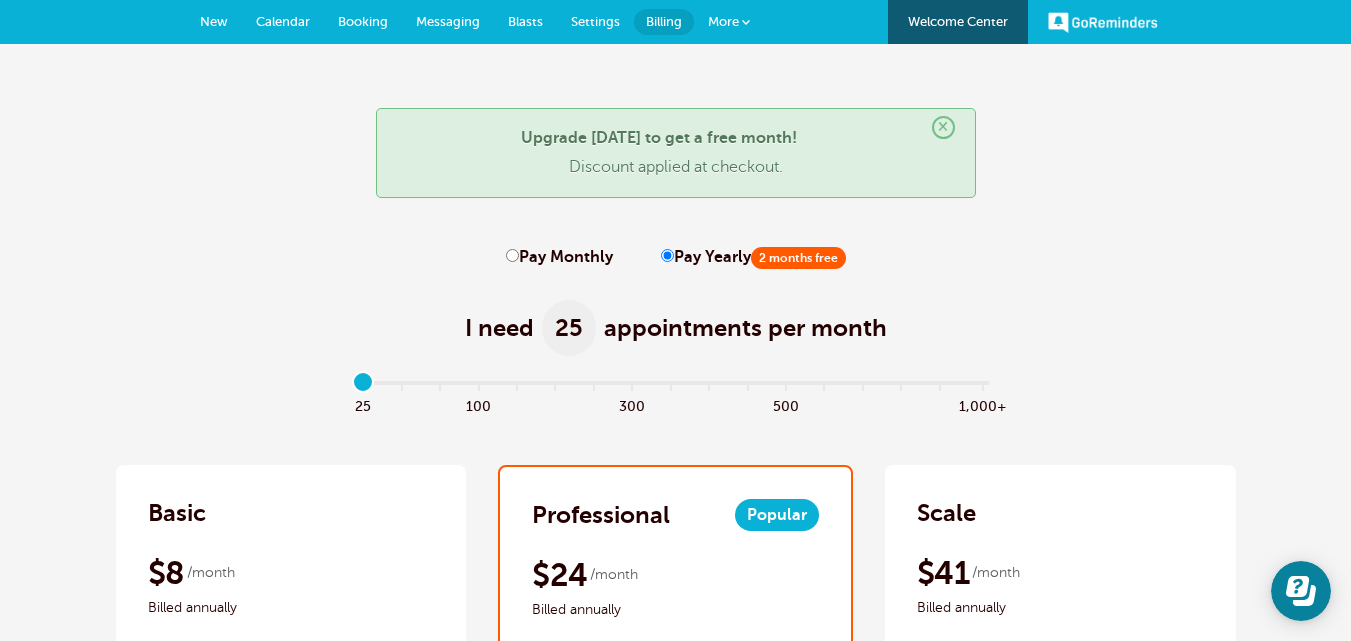 click on "Billing" at bounding box center [664, 21] 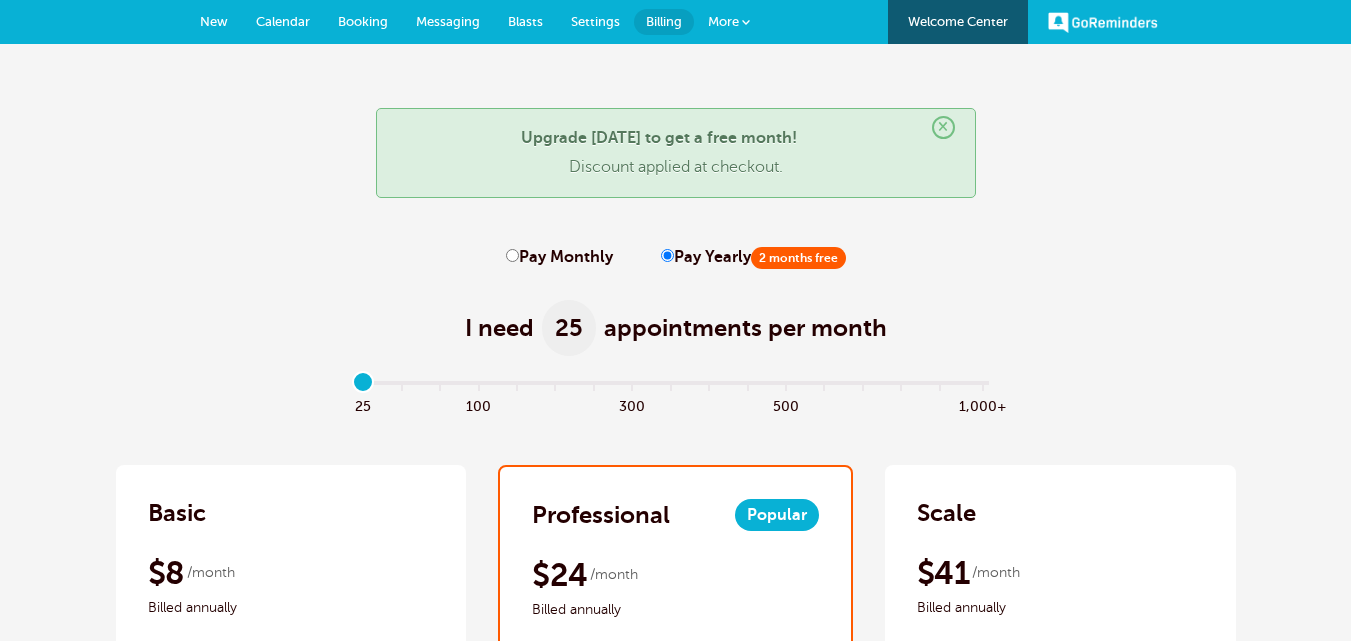 scroll, scrollTop: 0, scrollLeft: 0, axis: both 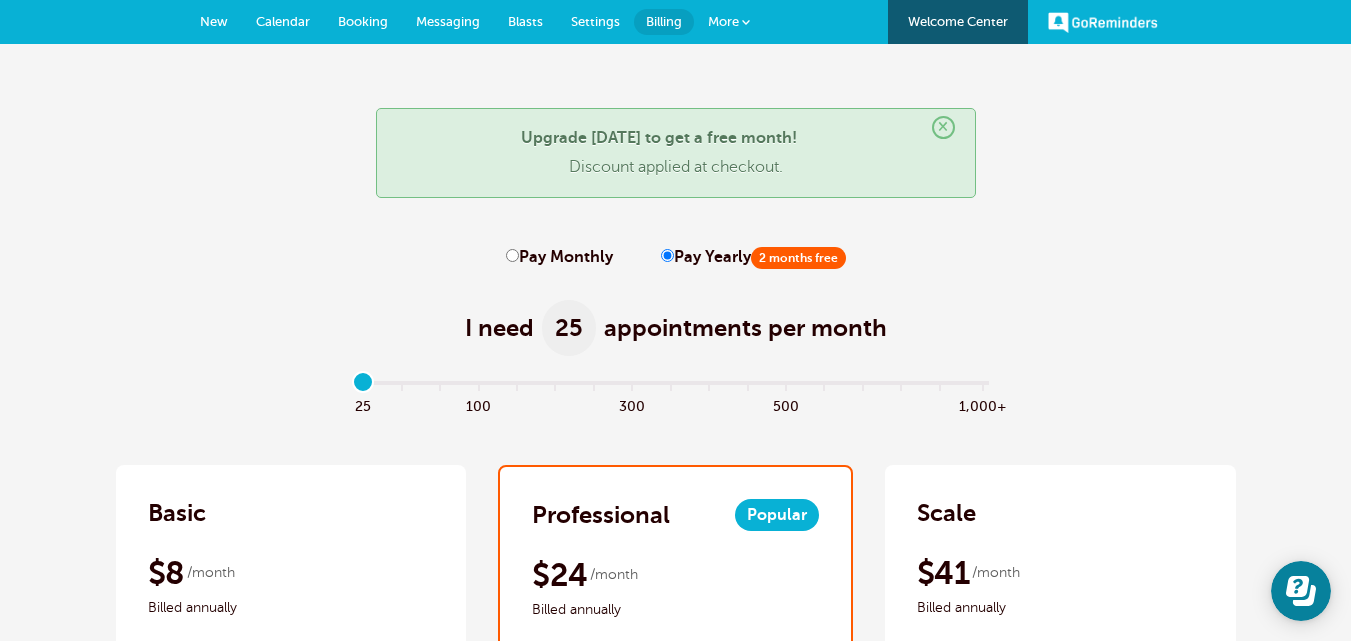 click on "Settings" at bounding box center (595, 21) 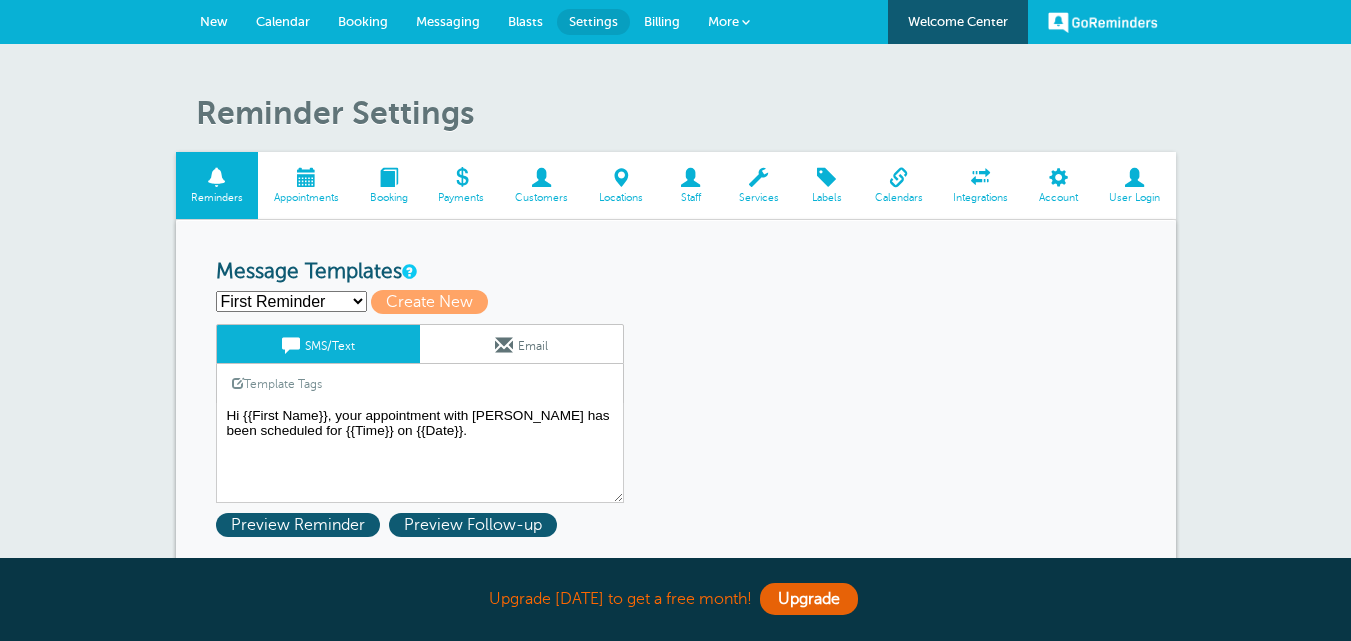 scroll, scrollTop: 0, scrollLeft: 0, axis: both 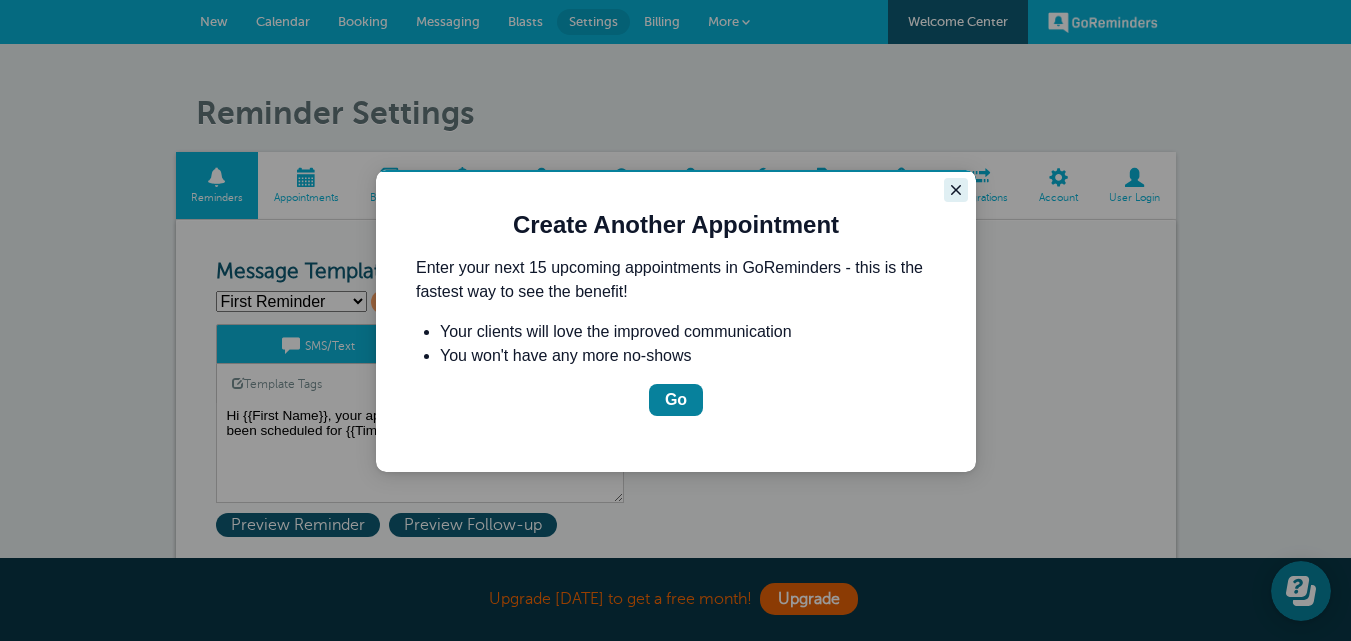 click 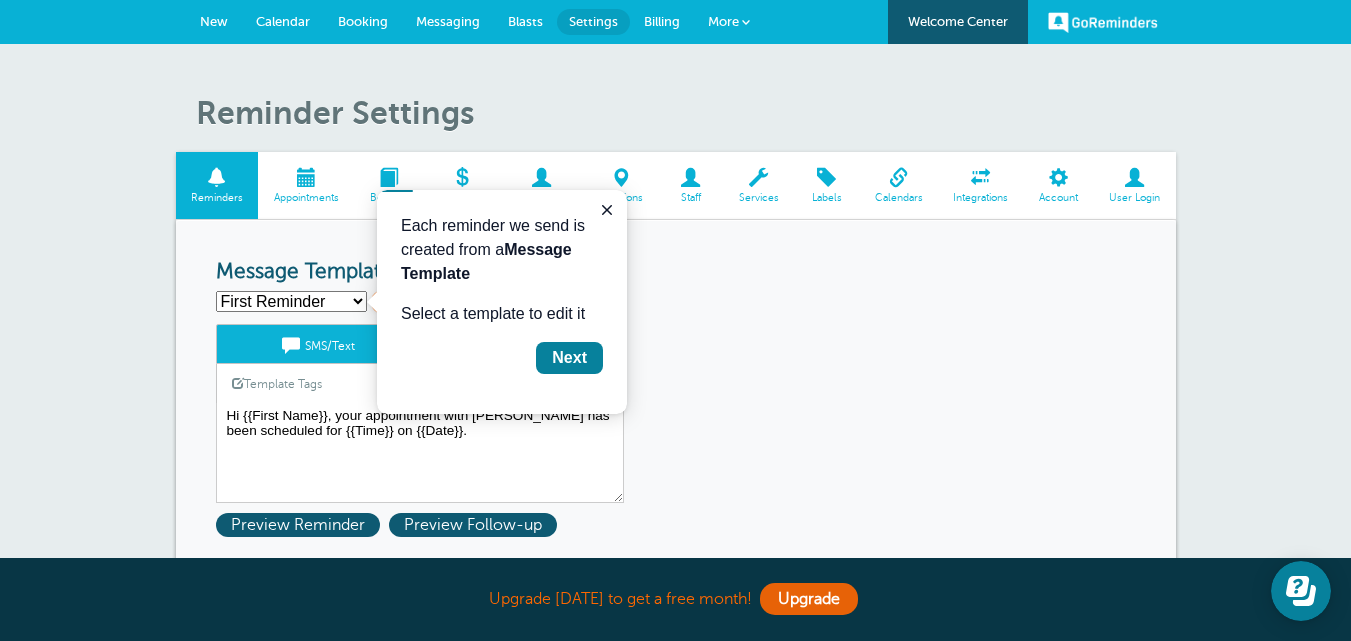 scroll, scrollTop: 0, scrollLeft: 0, axis: both 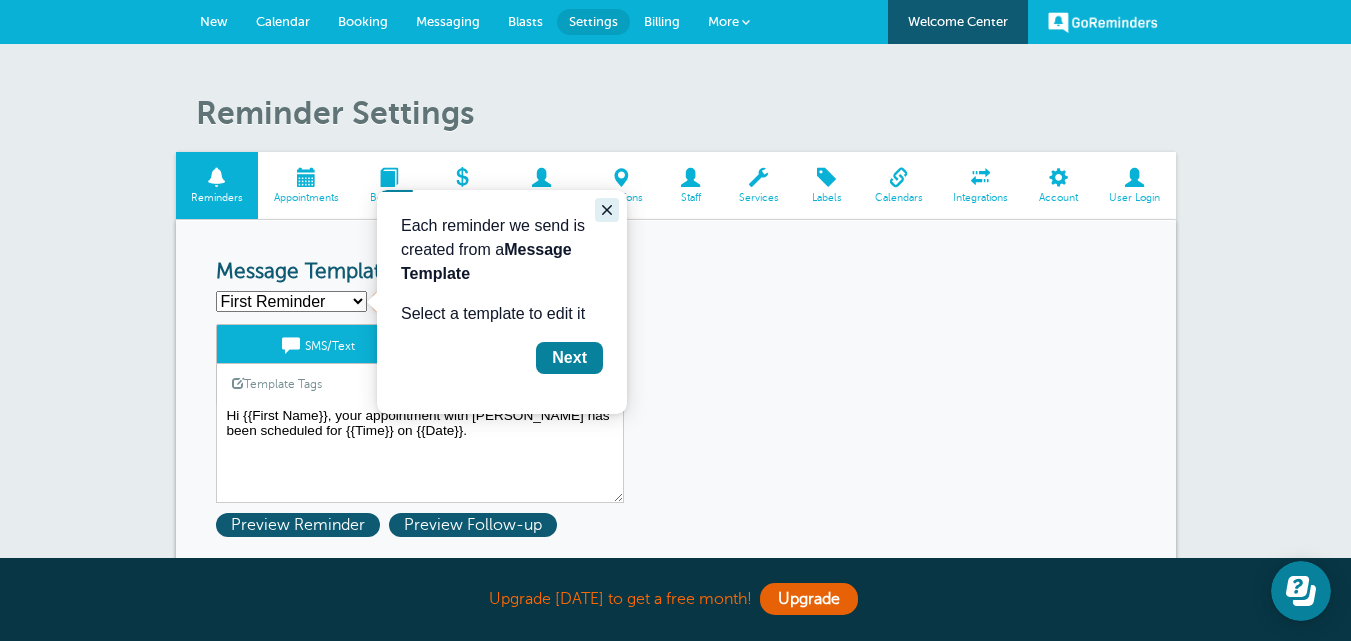click 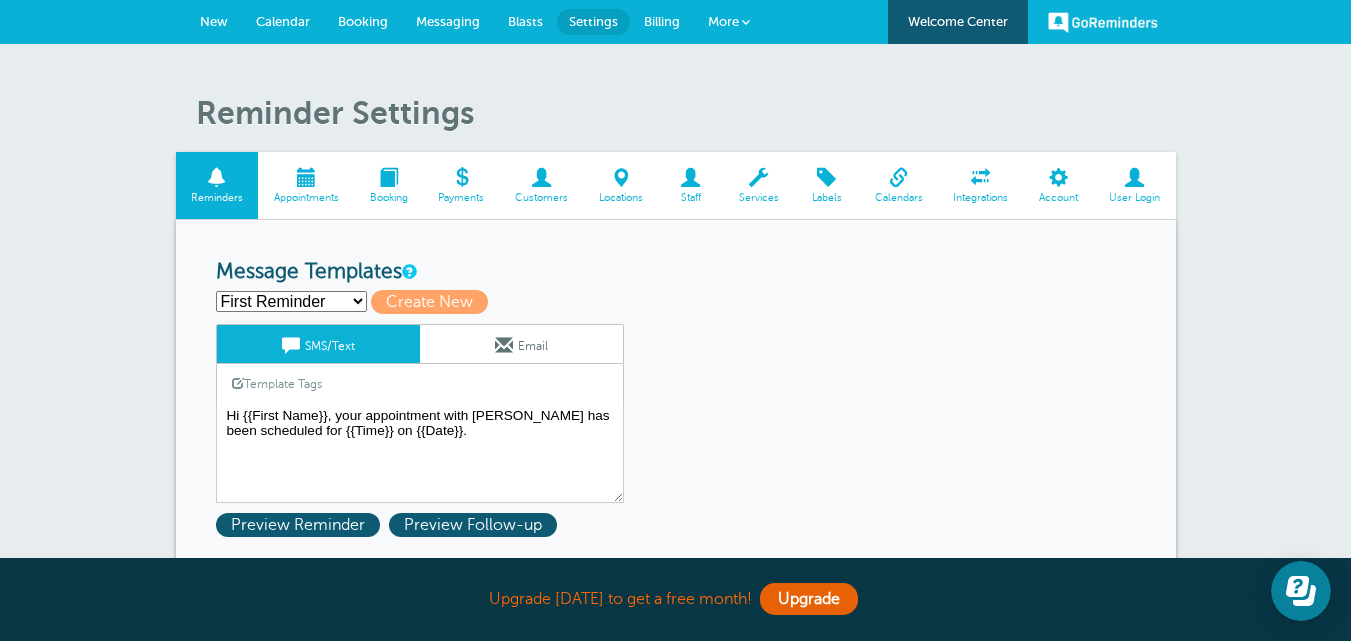 click on "Payments" at bounding box center [461, 185] 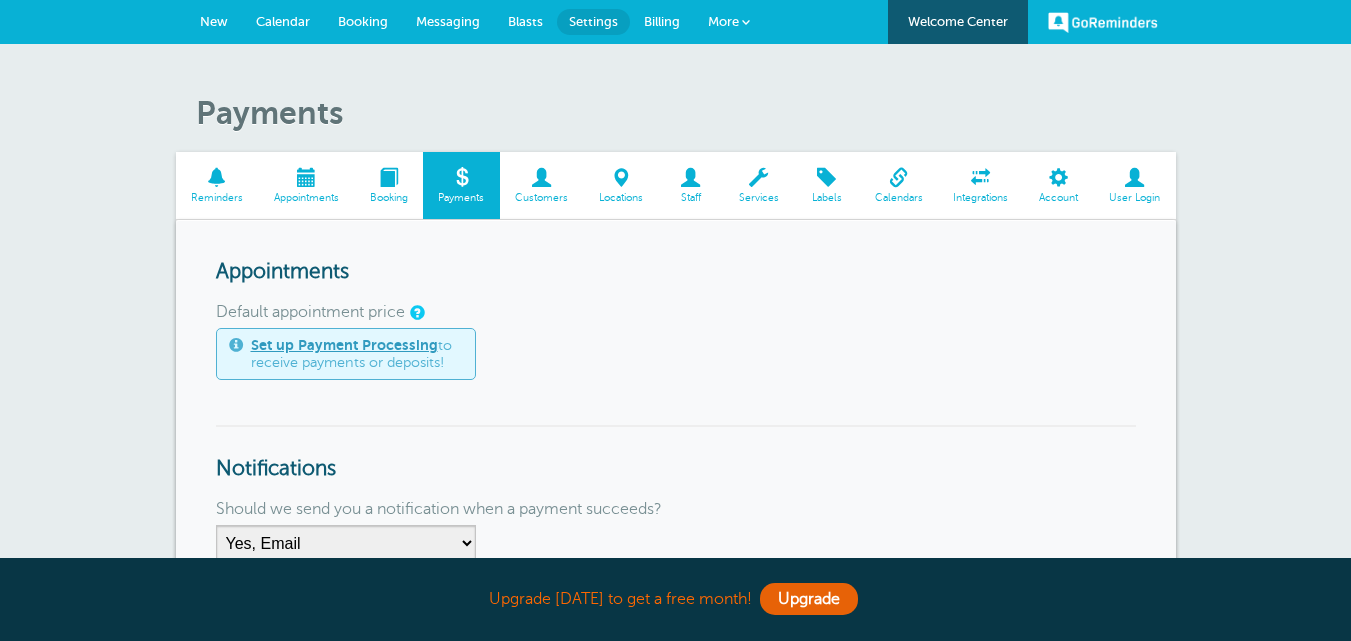 scroll, scrollTop: 0, scrollLeft: 0, axis: both 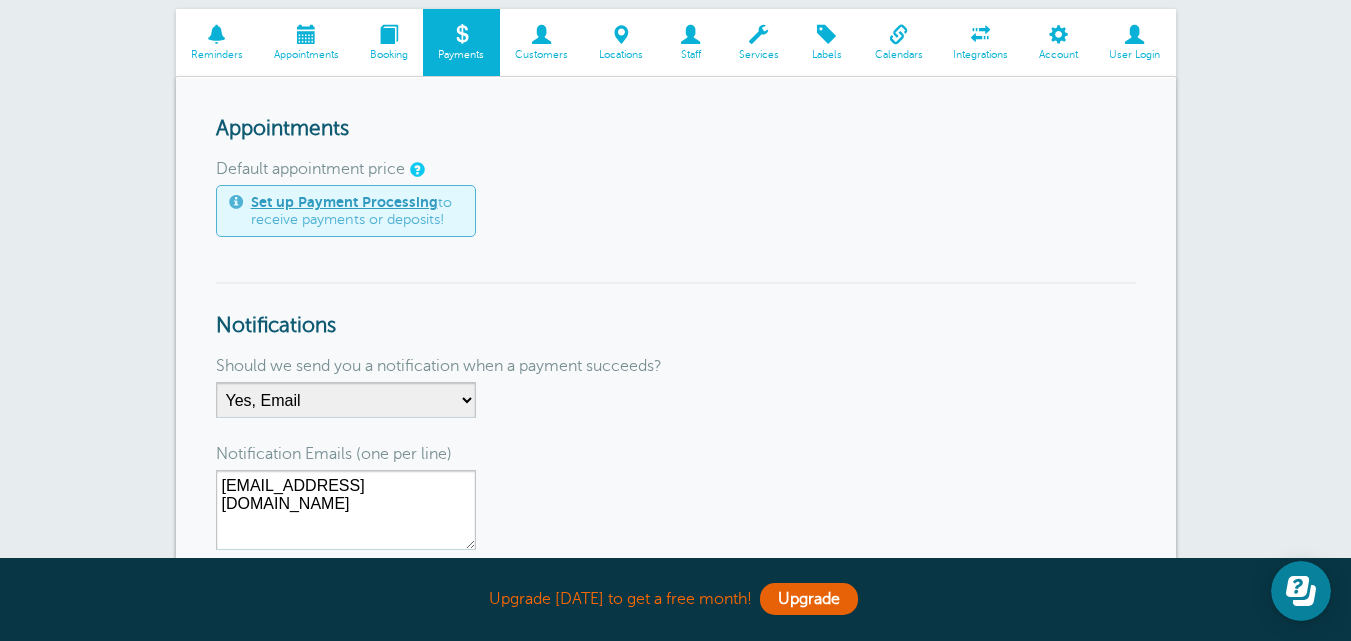 click on "Set up Payment Processing" at bounding box center [344, 202] 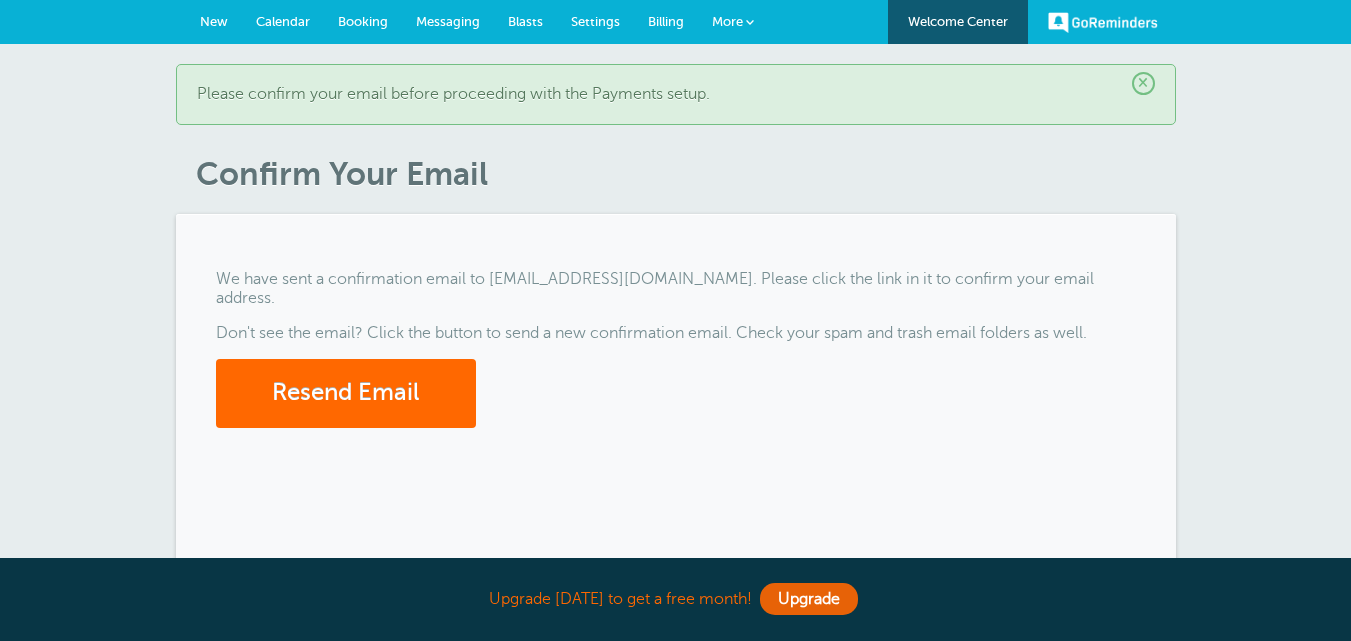 scroll, scrollTop: 0, scrollLeft: 0, axis: both 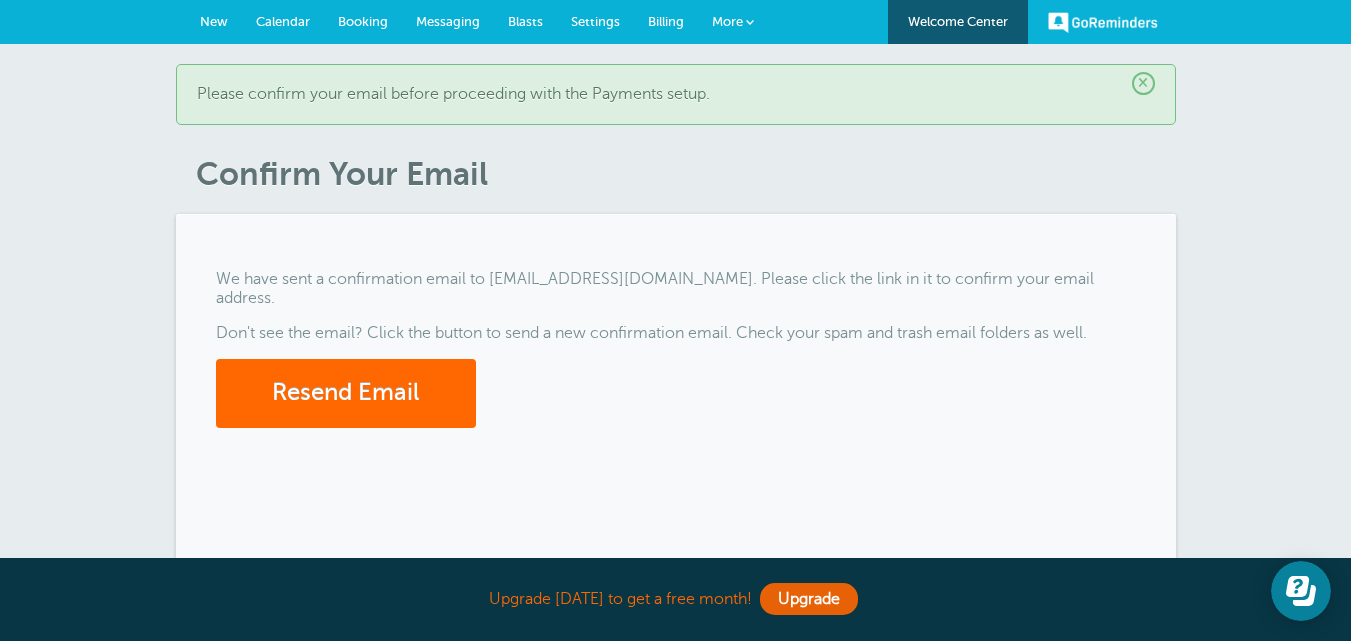 click on "Settings" at bounding box center [595, 21] 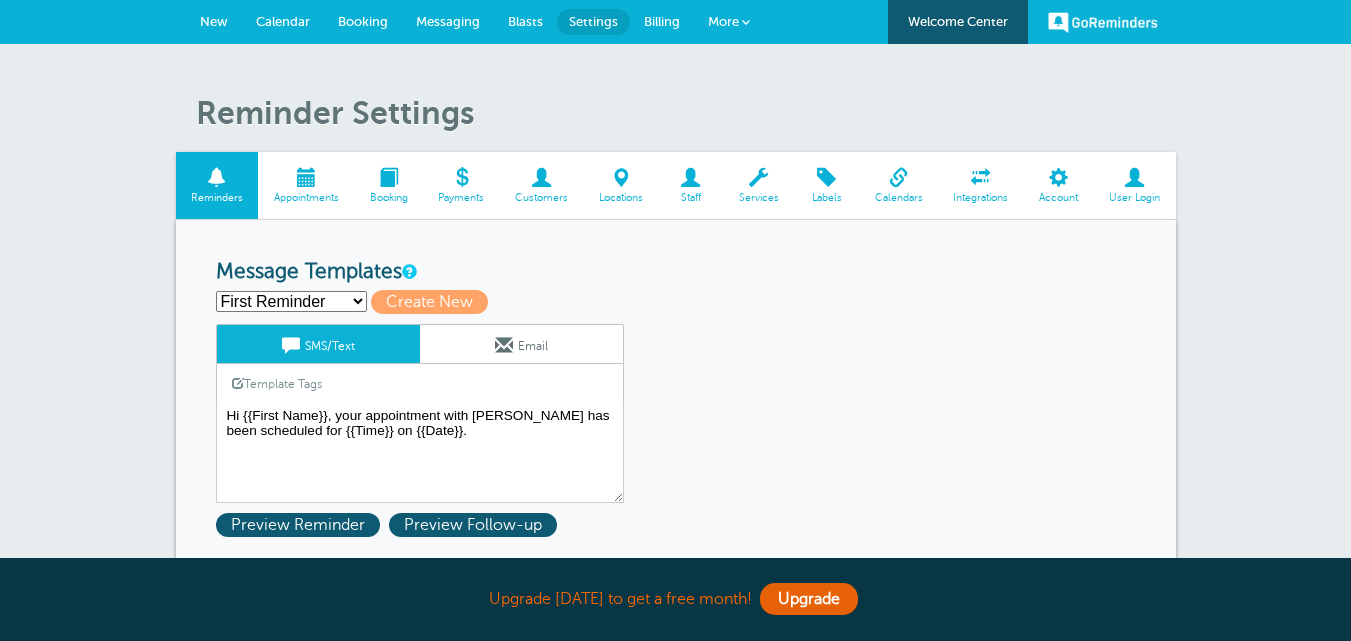 scroll, scrollTop: 0, scrollLeft: 0, axis: both 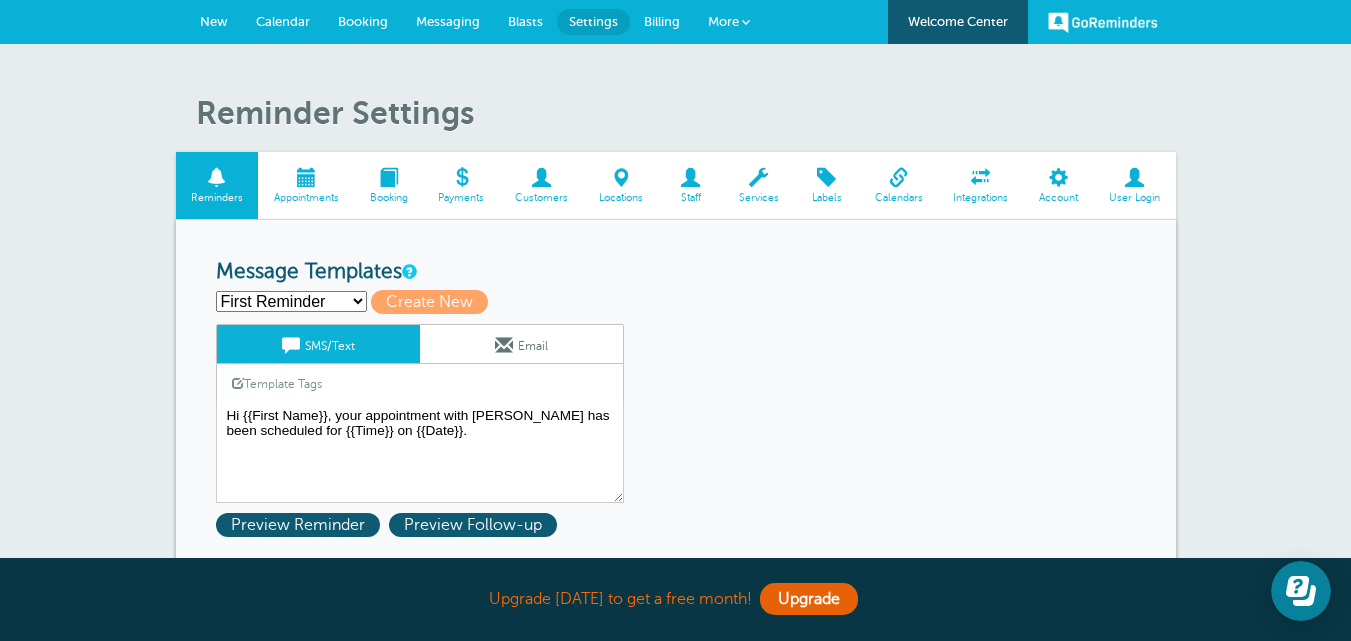 click at bounding box center (388, 177) 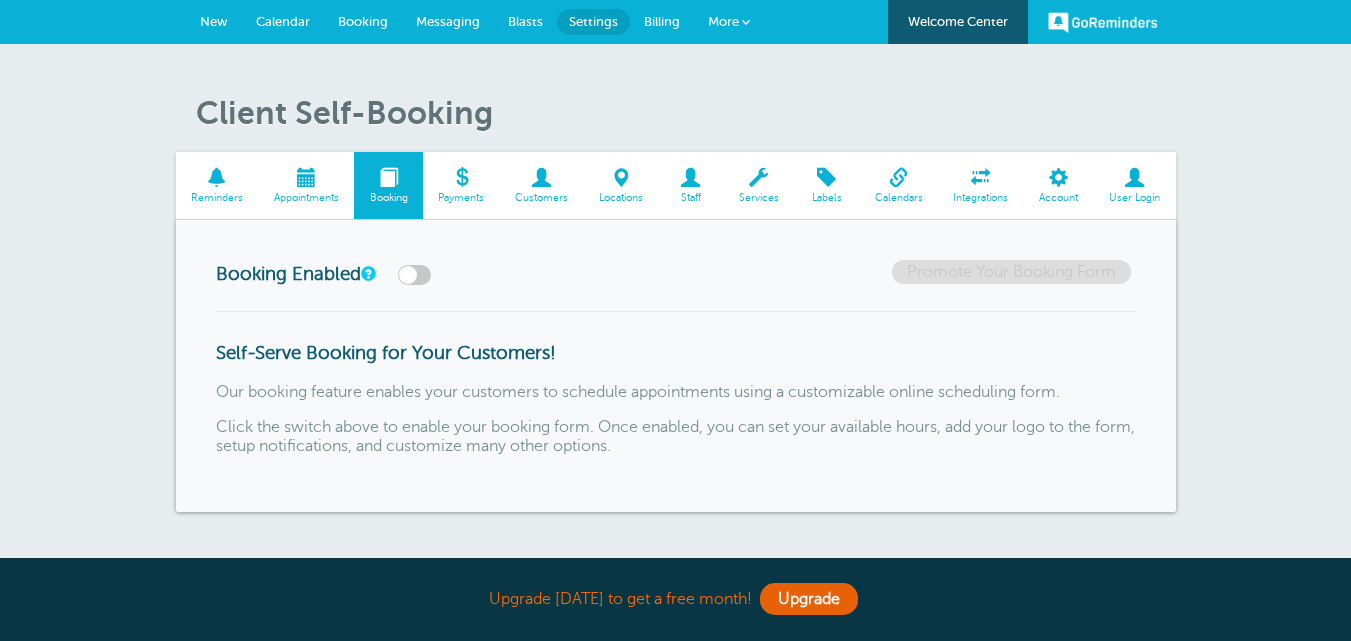 scroll, scrollTop: 0, scrollLeft: 0, axis: both 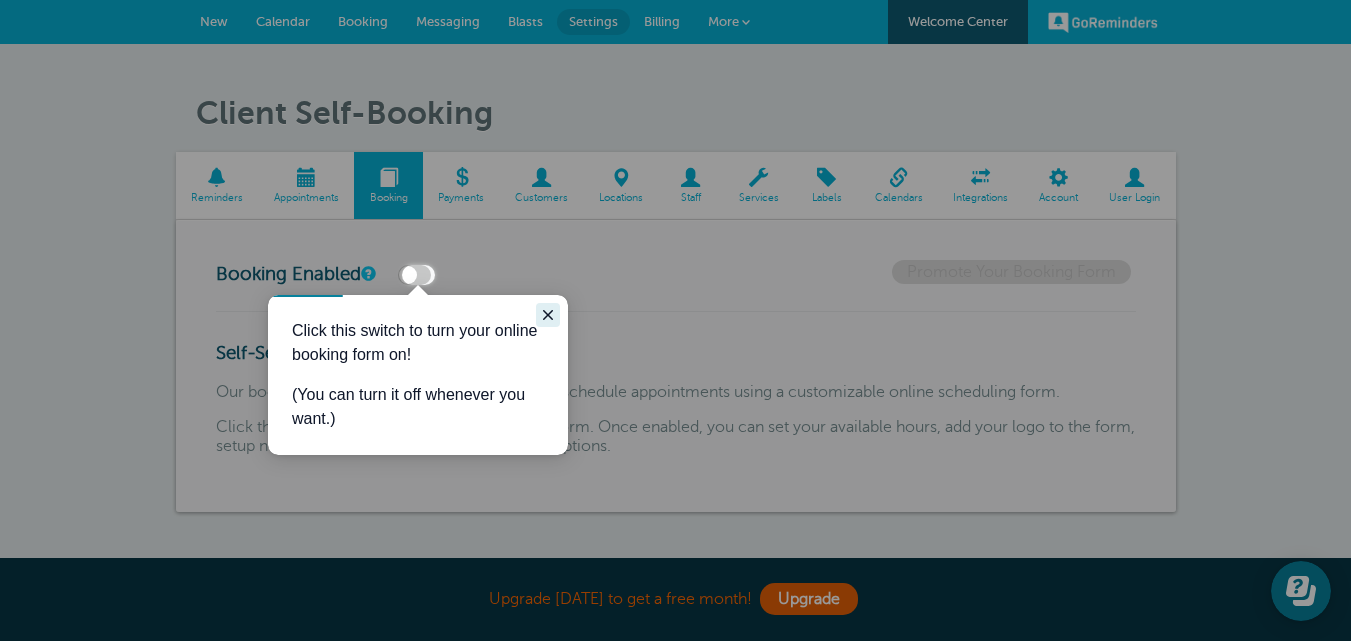 click 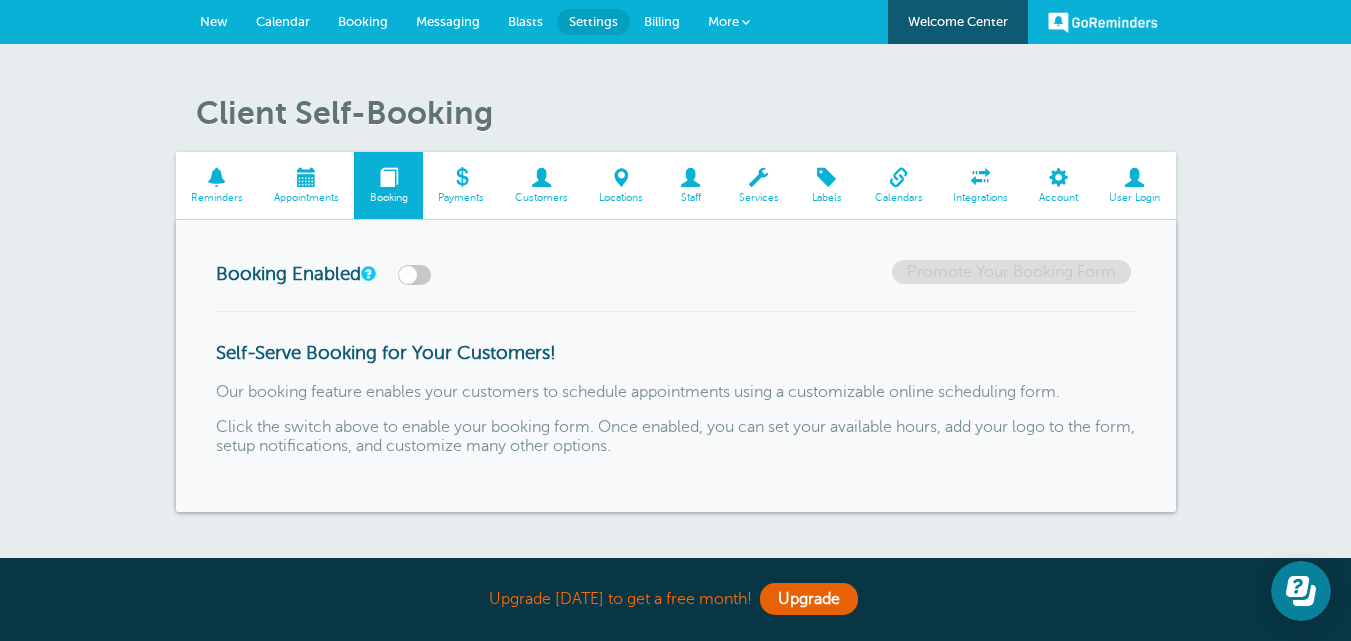 scroll, scrollTop: 0, scrollLeft: 0, axis: both 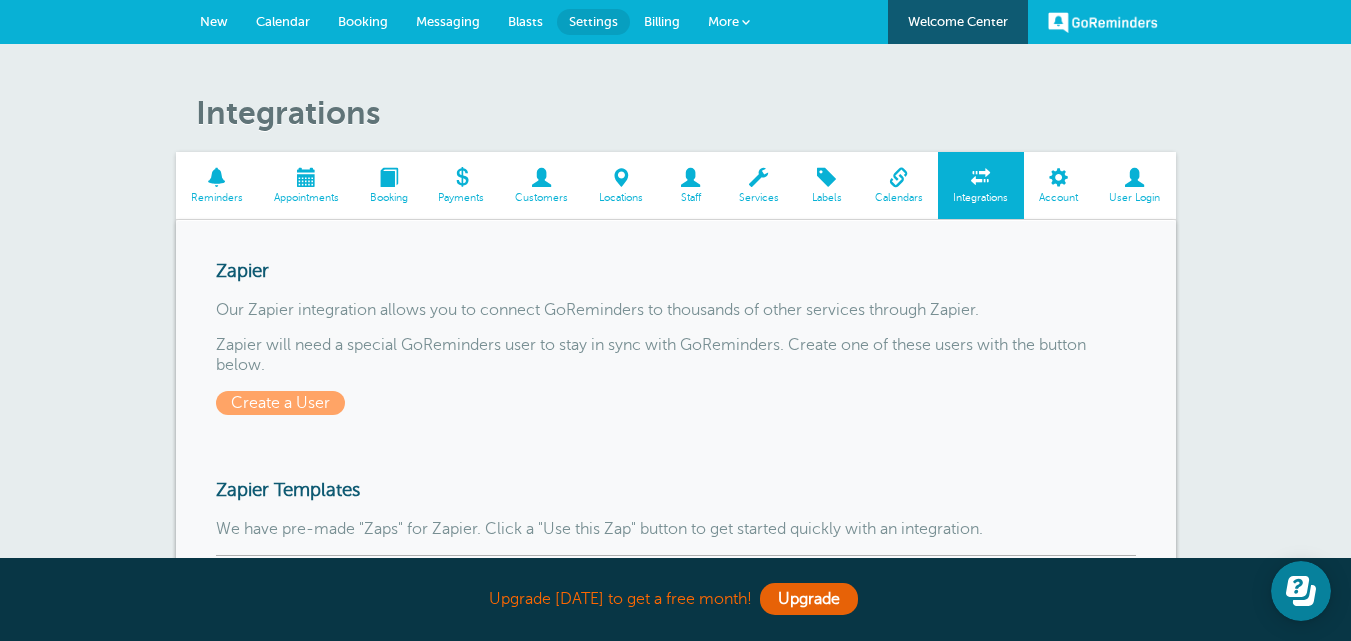click at bounding box center (1059, 177) 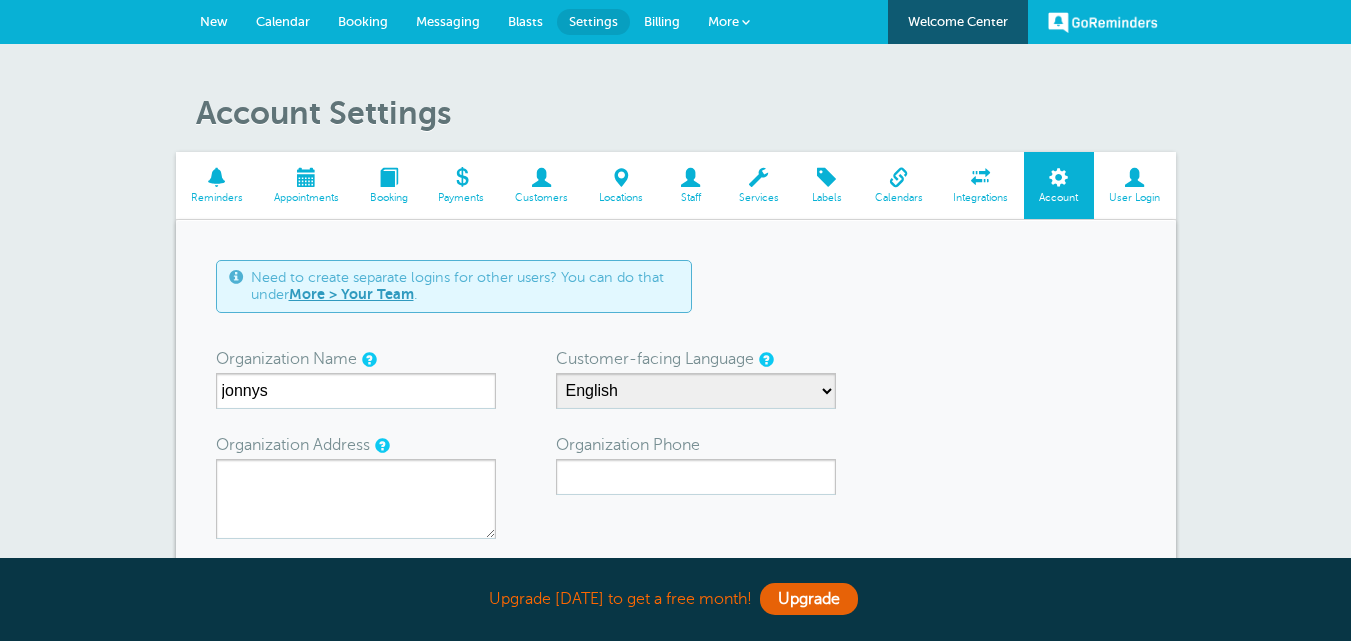 scroll, scrollTop: 0, scrollLeft: 0, axis: both 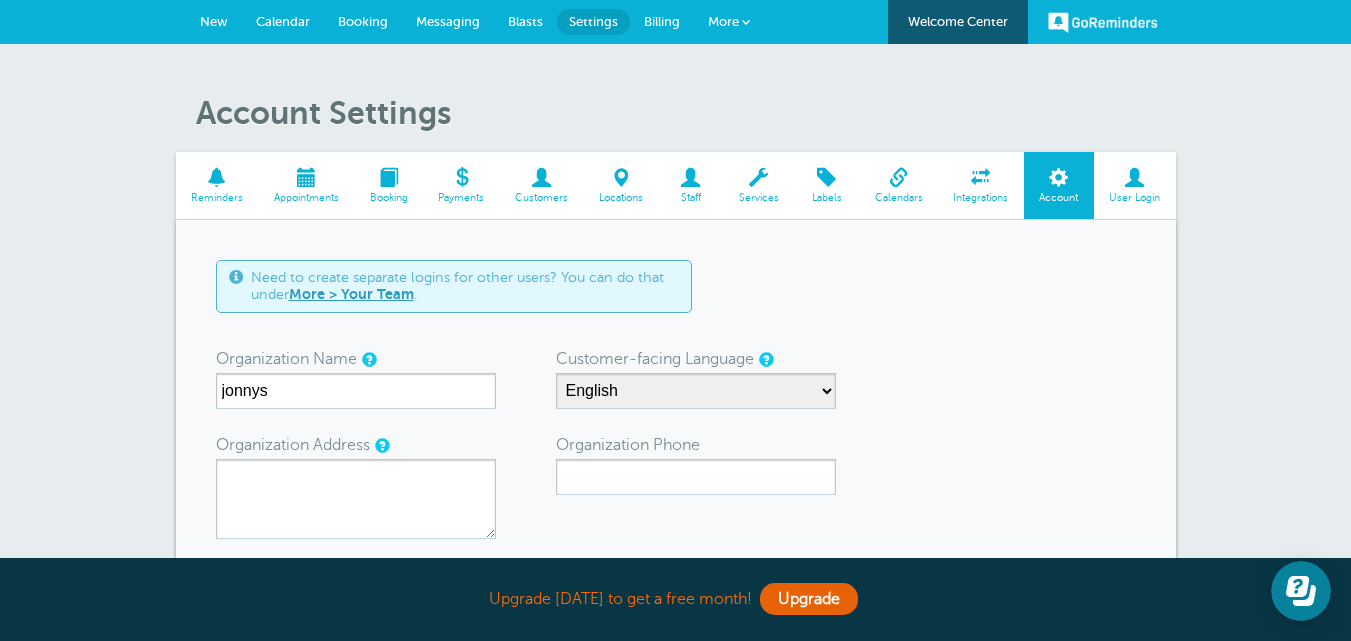 click at bounding box center (1135, 177) 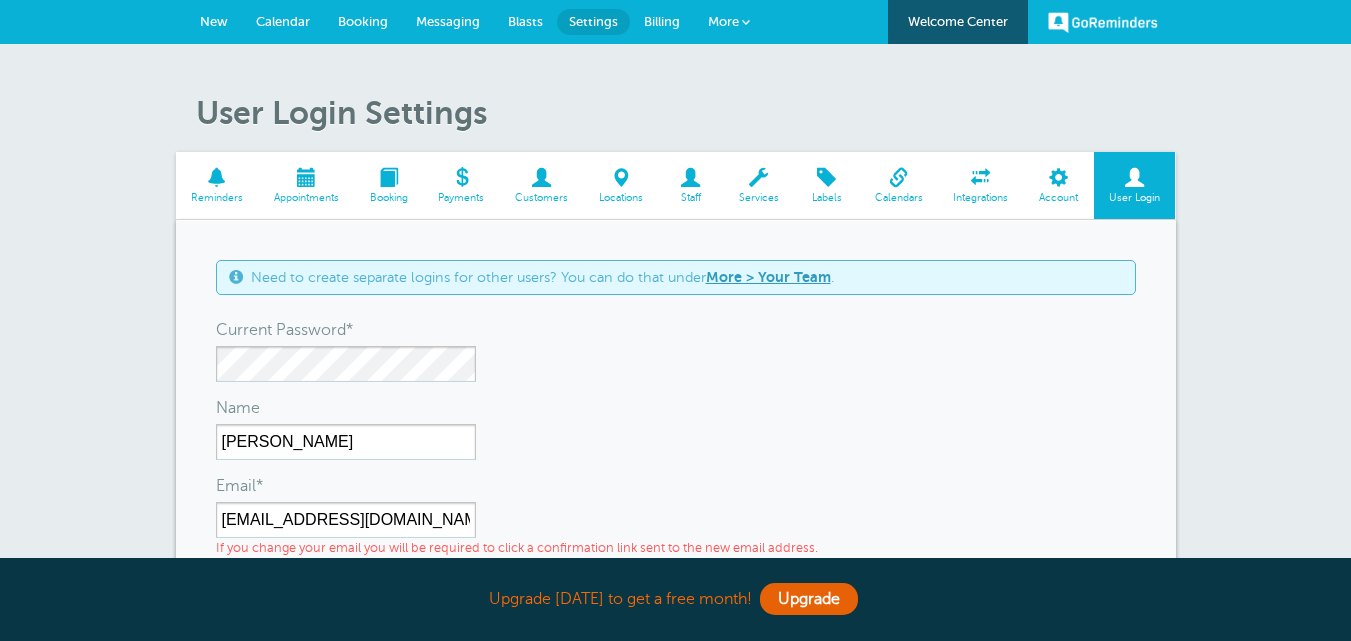 scroll, scrollTop: 0, scrollLeft: 0, axis: both 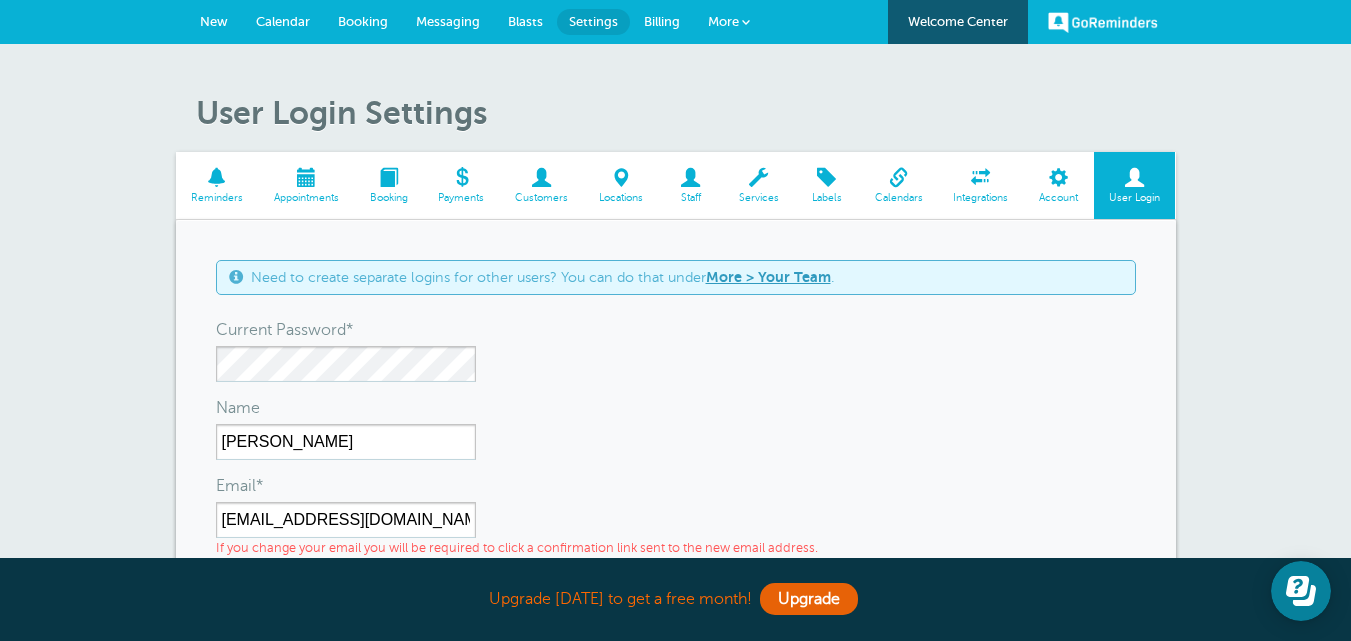 click on "Account" at bounding box center (1059, 198) 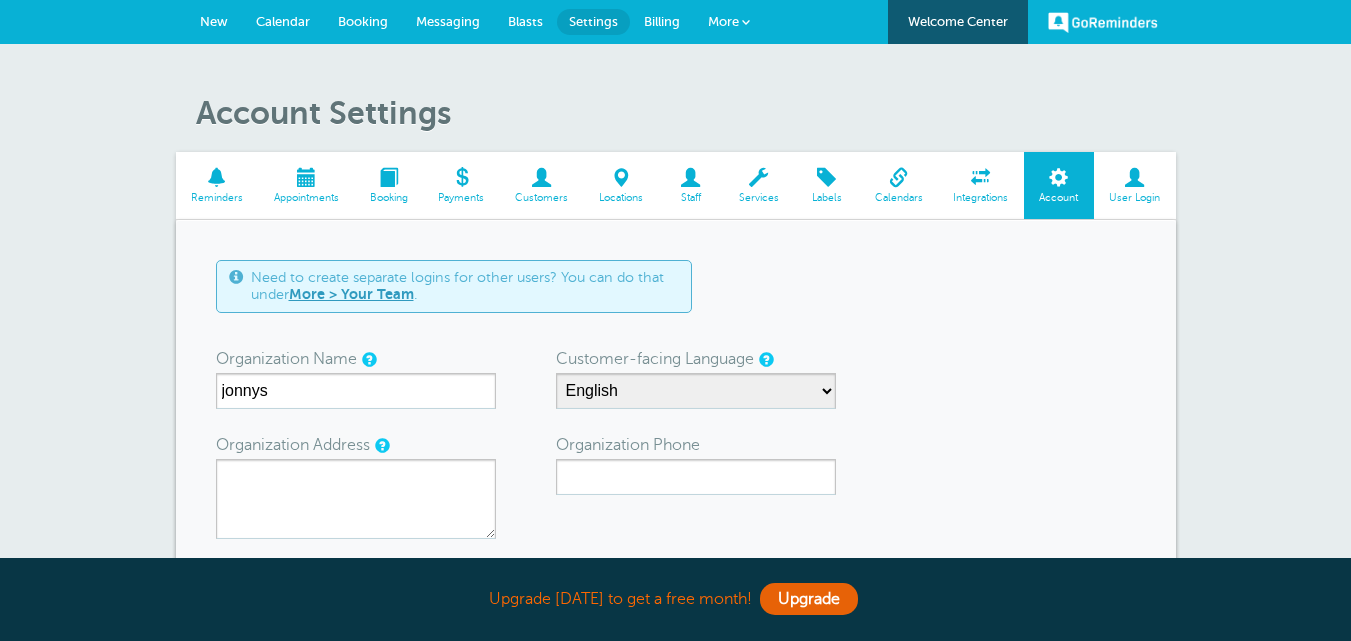 scroll, scrollTop: 0, scrollLeft: 0, axis: both 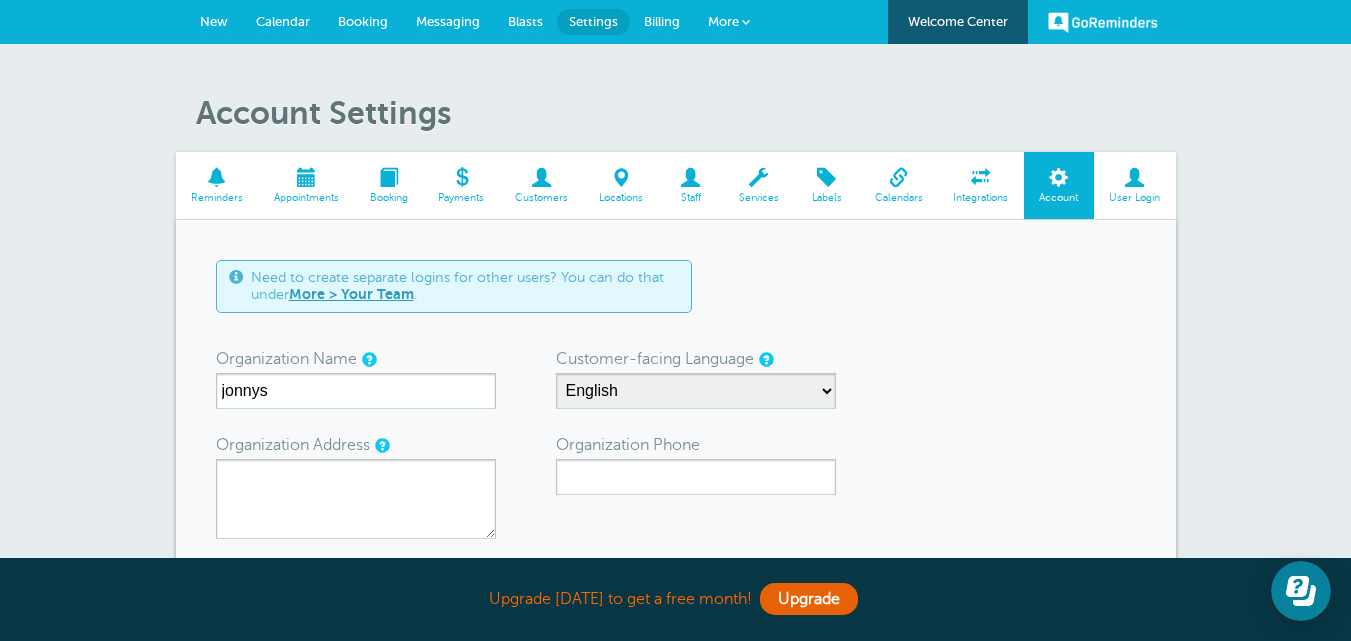click on "Account Settings
Reminders
Appointments
Booking
Payments
Customers
Locations
Staff
Services
Labels
Calendars" at bounding box center (675, 506) 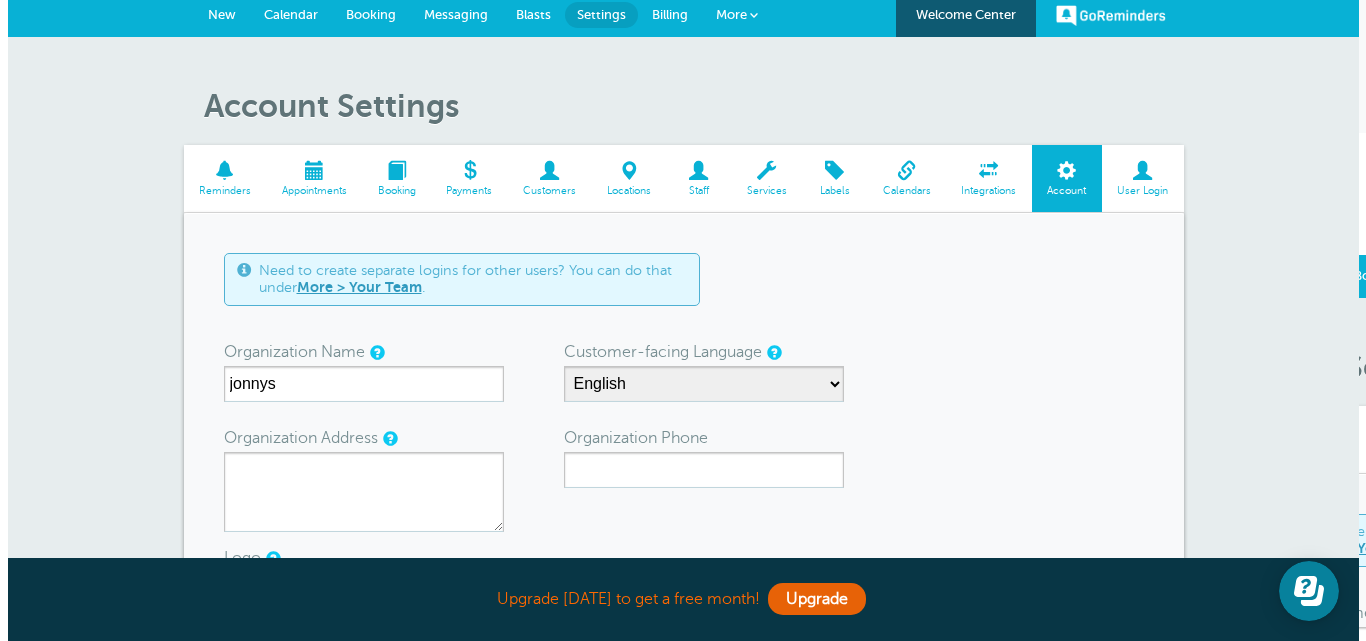 scroll, scrollTop: 0, scrollLeft: 0, axis: both 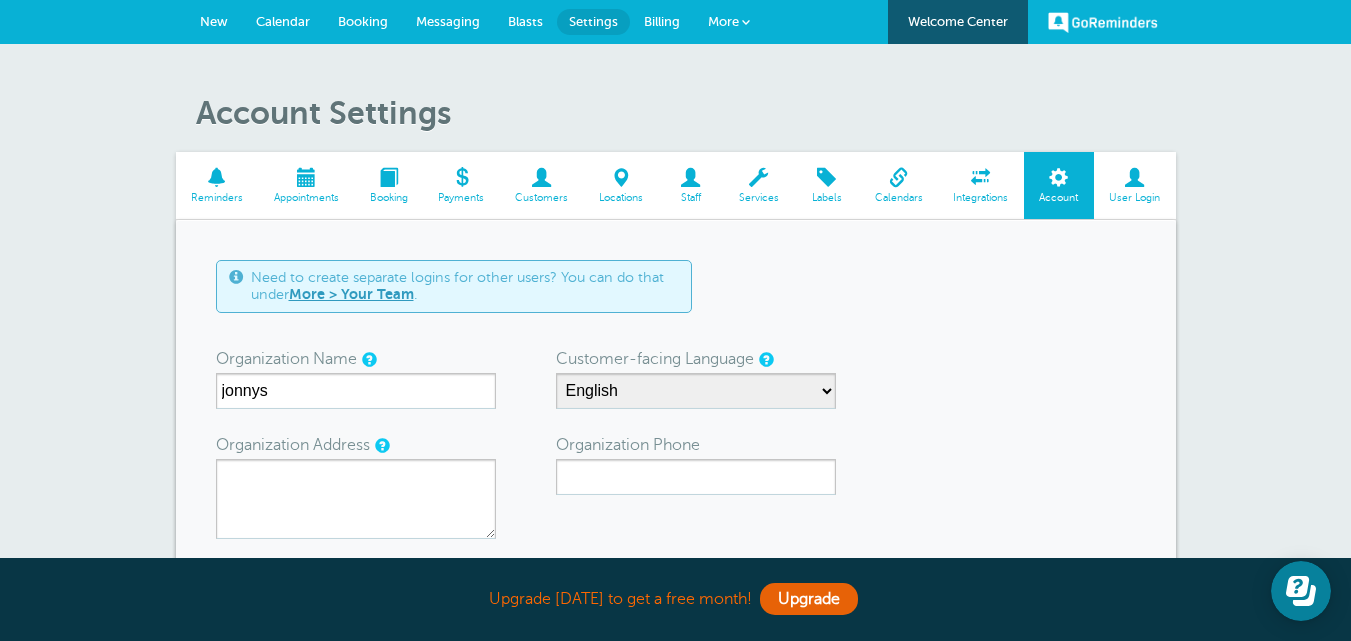 click on "More" at bounding box center (729, 22) 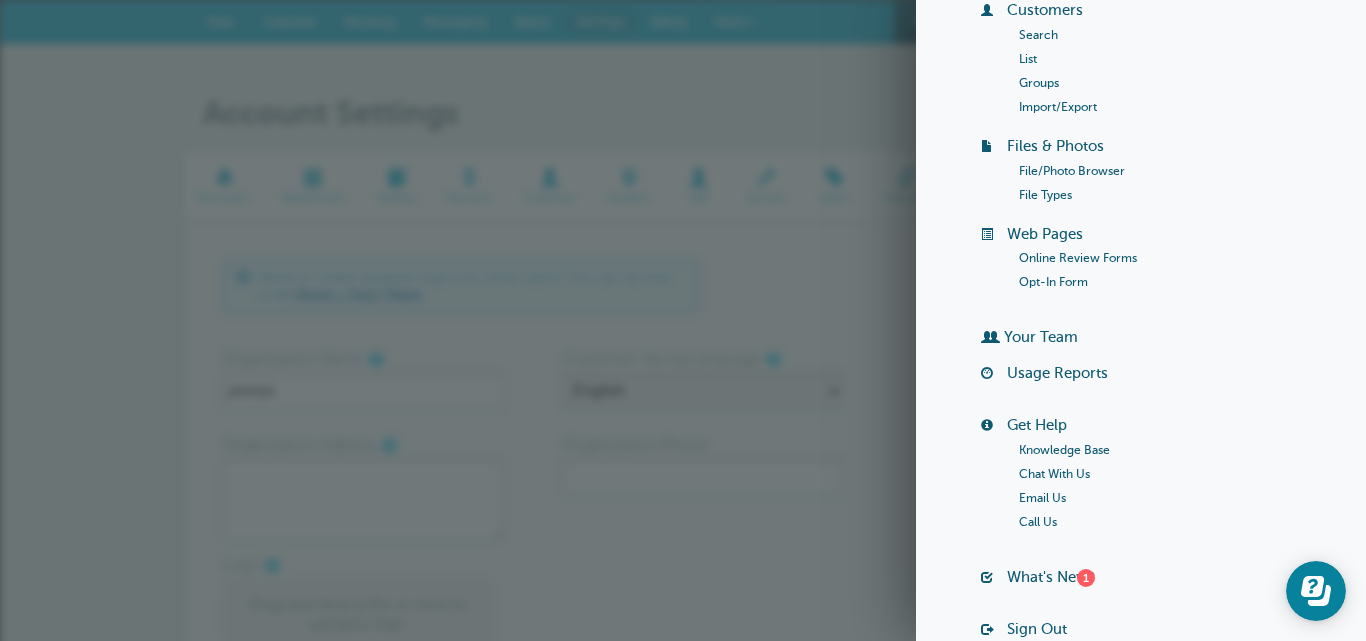 scroll, scrollTop: 200, scrollLeft: 0, axis: vertical 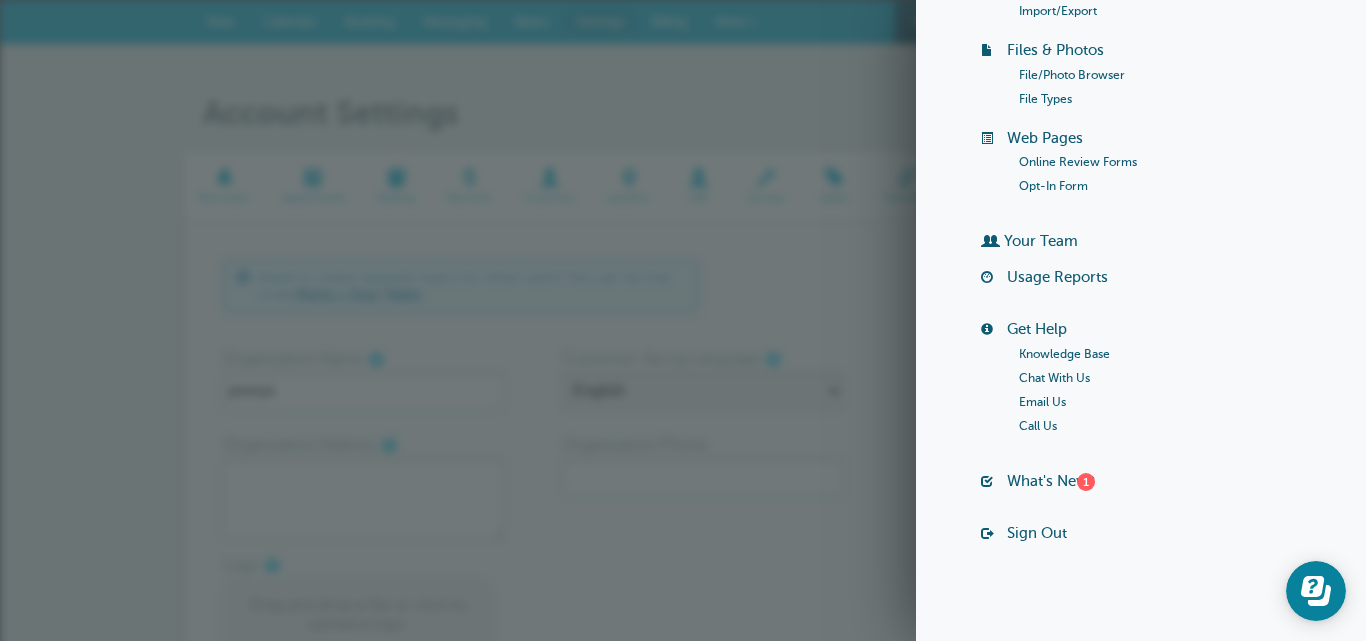 click on "Sign Out" at bounding box center (1037, 533) 